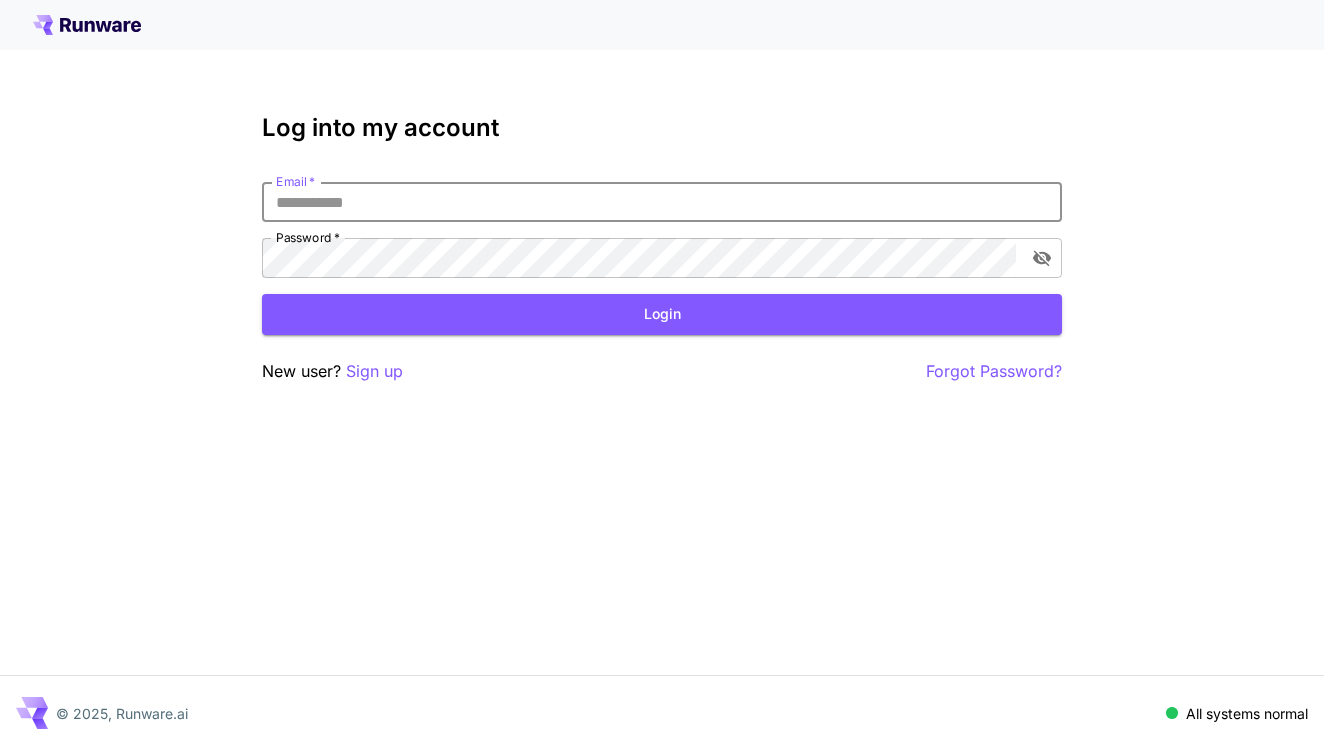 scroll, scrollTop: 0, scrollLeft: 0, axis: both 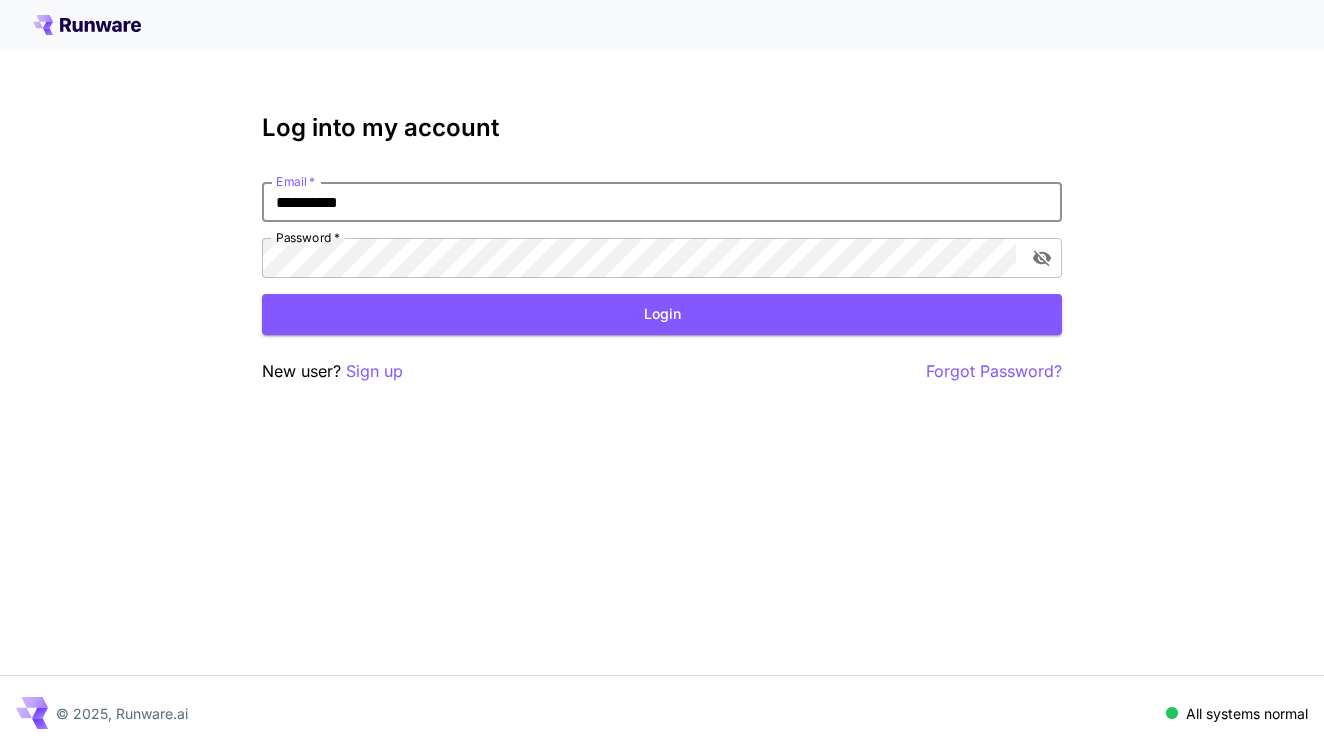 type on "**********" 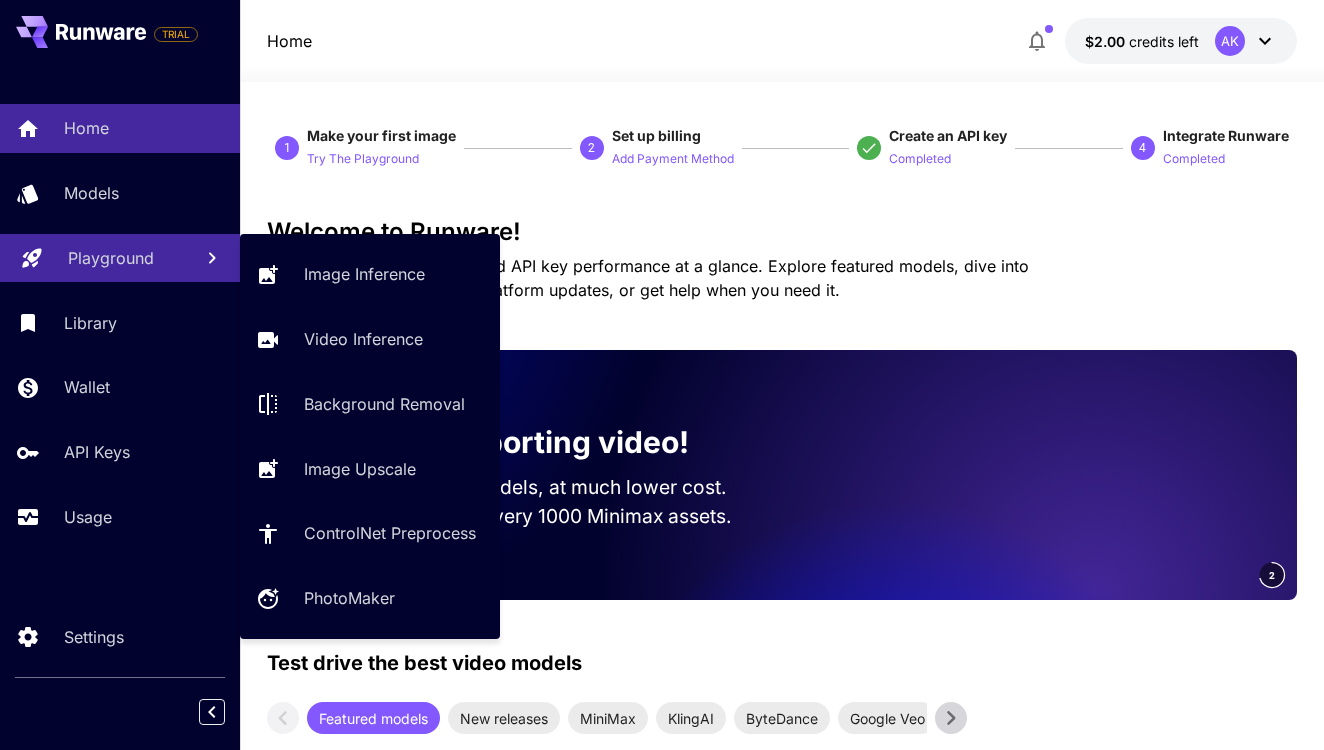click on "Playground" at bounding box center (111, 258) 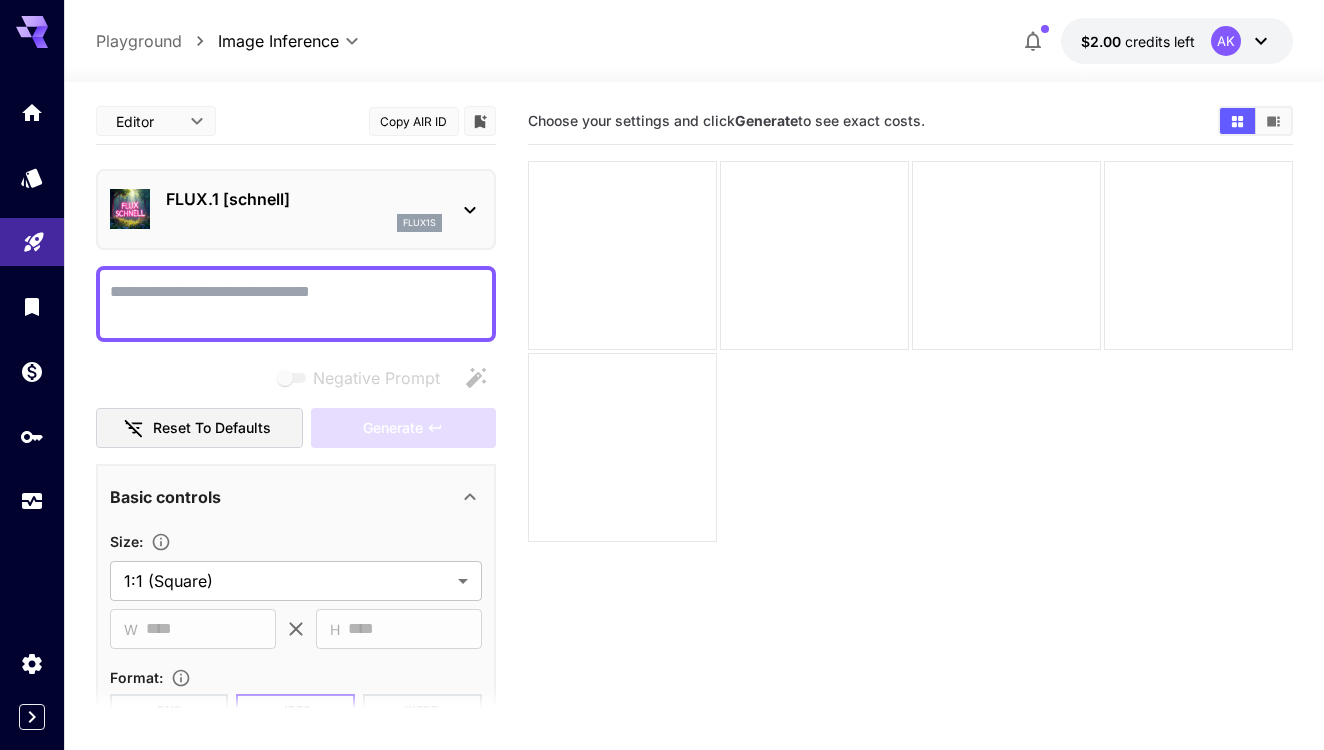 click on "FLUX.1 [schnell]" at bounding box center [304, 199] 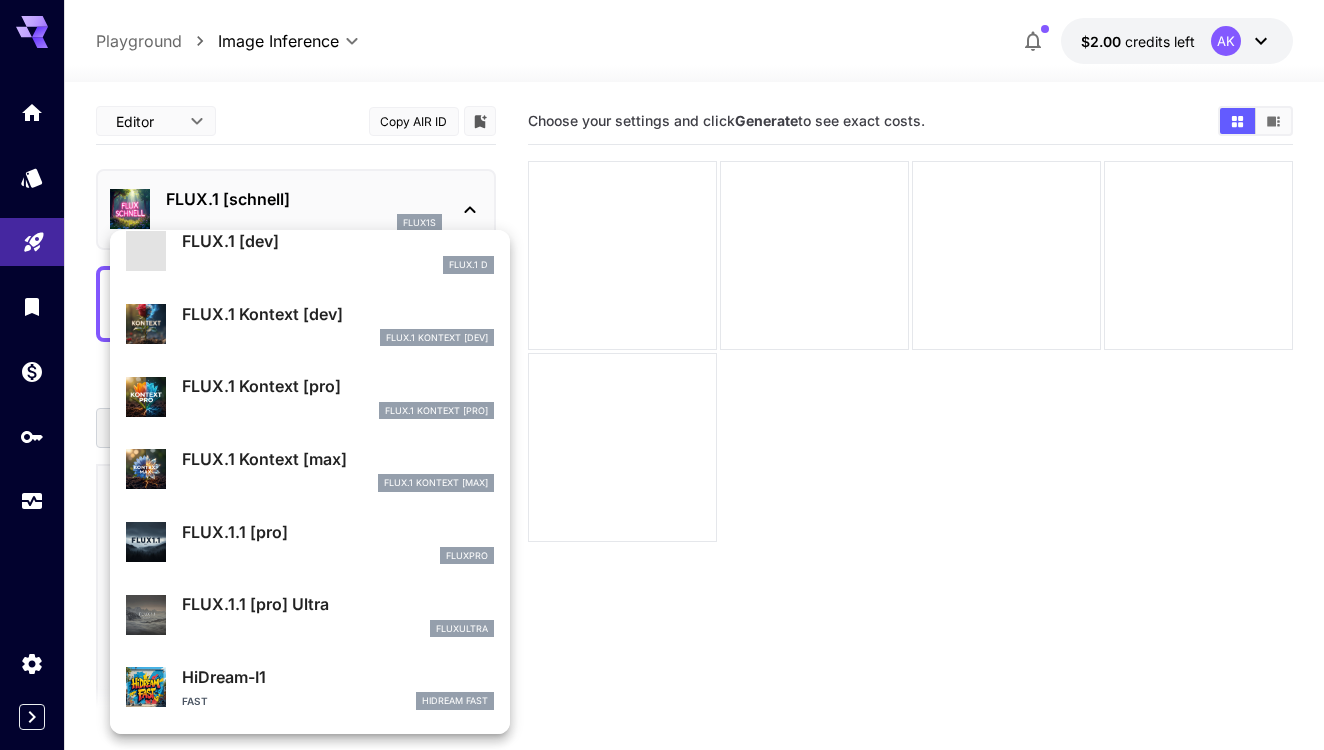 scroll, scrollTop: 162, scrollLeft: 0, axis: vertical 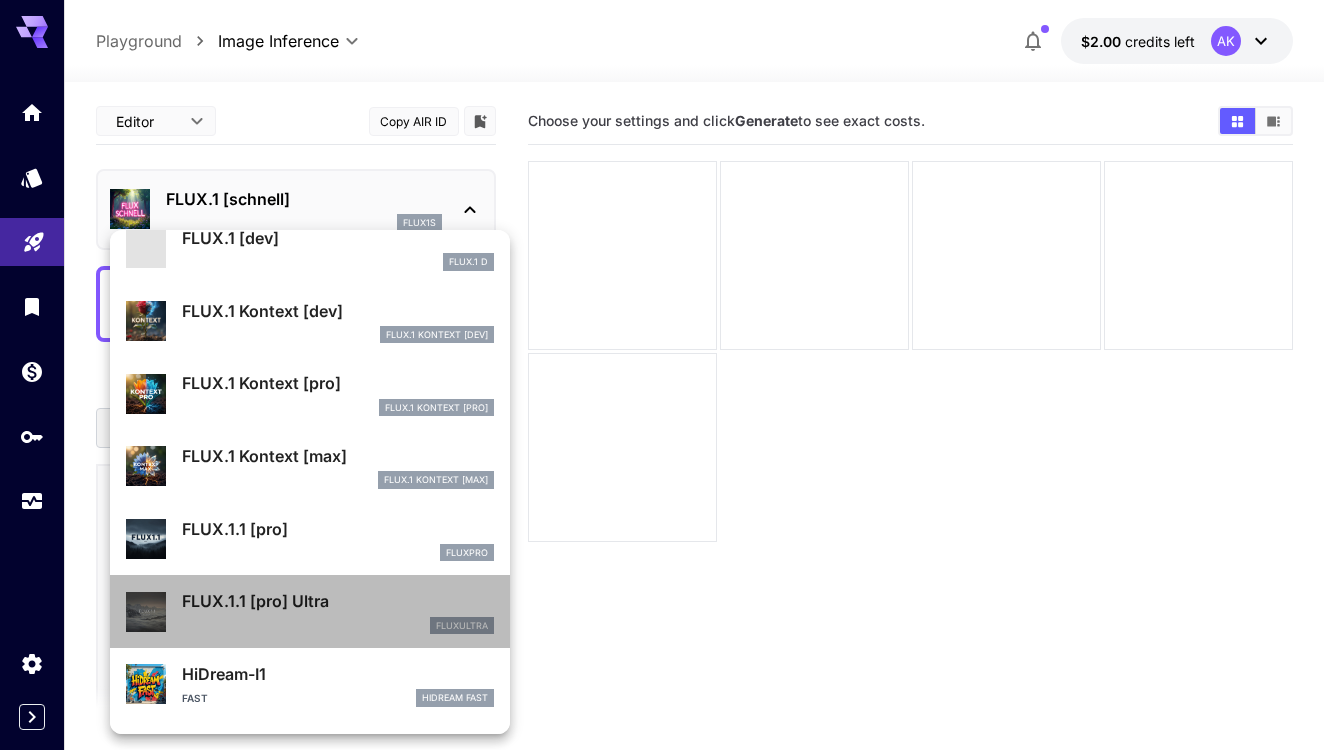 click on "FLUX.1.1 [pro] Ultra" at bounding box center [338, 601] 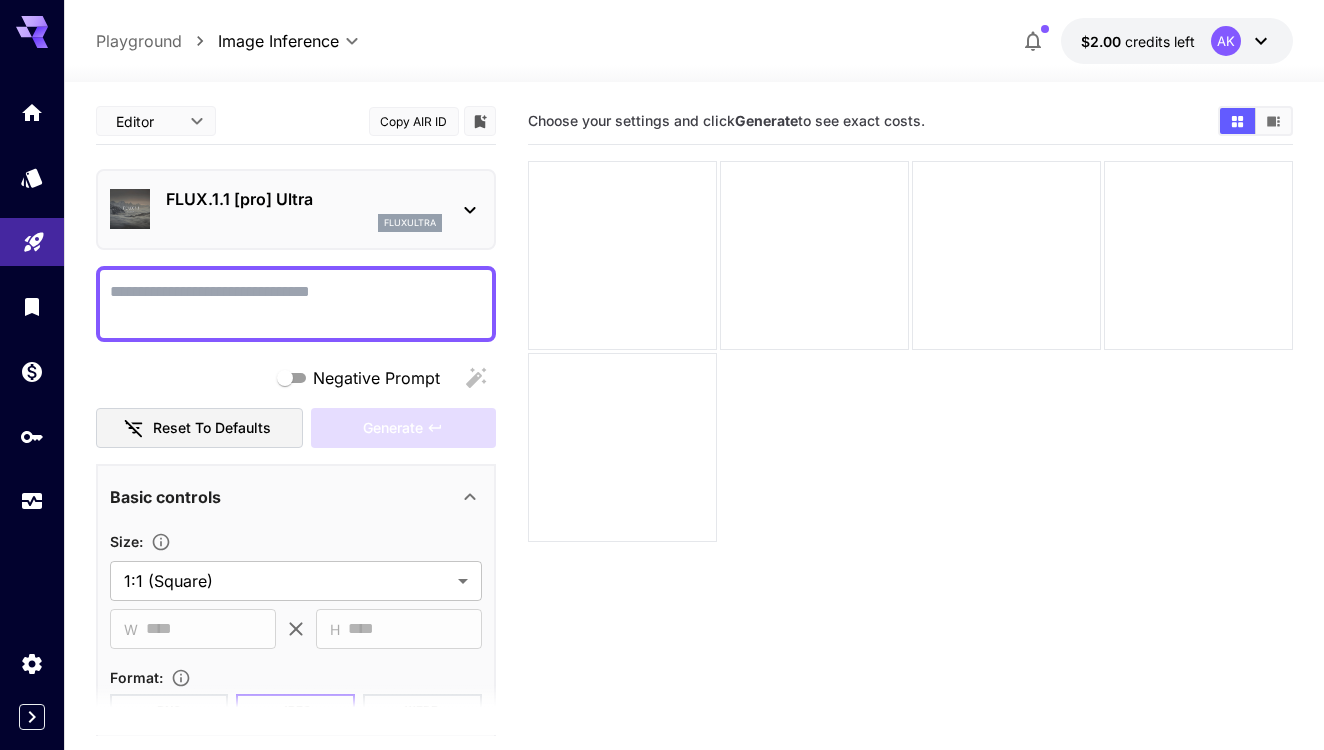 click on "Negative Prompt" at bounding box center (296, 304) 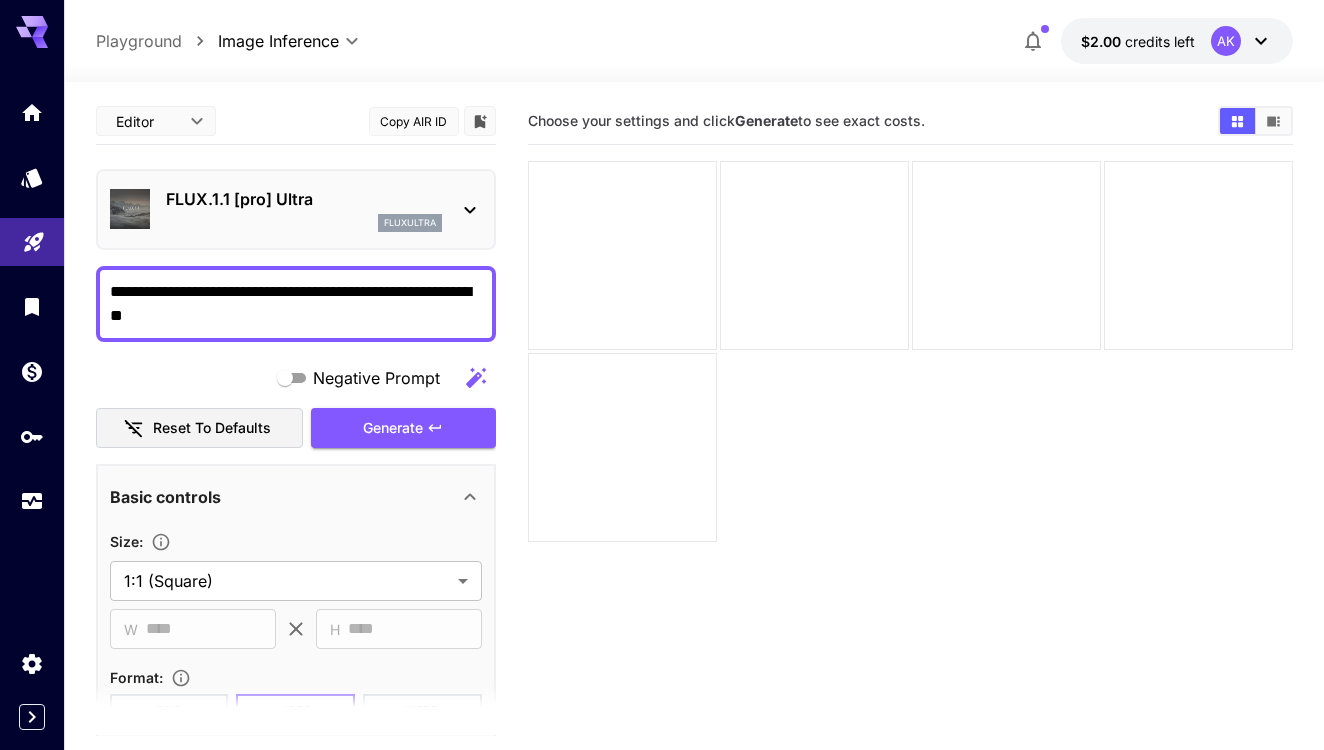 scroll, scrollTop: 0, scrollLeft: 0, axis: both 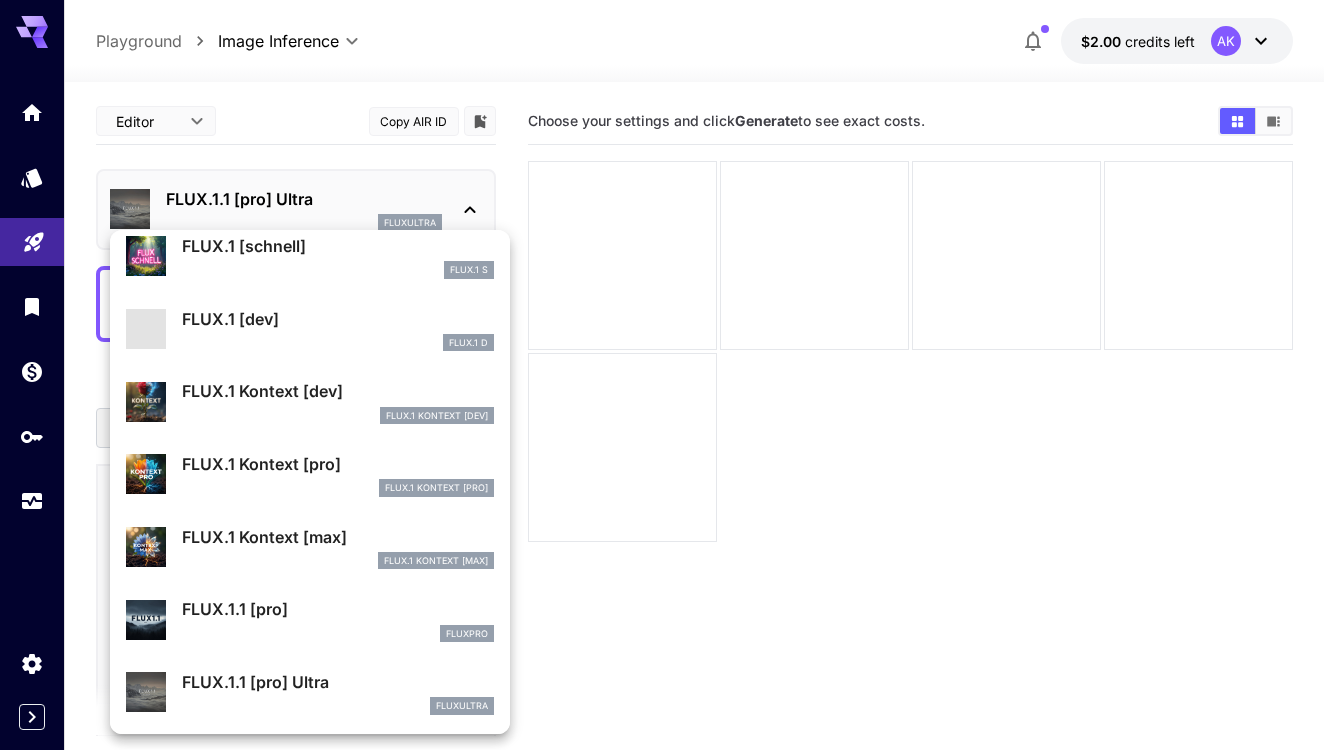 click on "FLUX.1.1 [pro]" at bounding box center (338, 609) 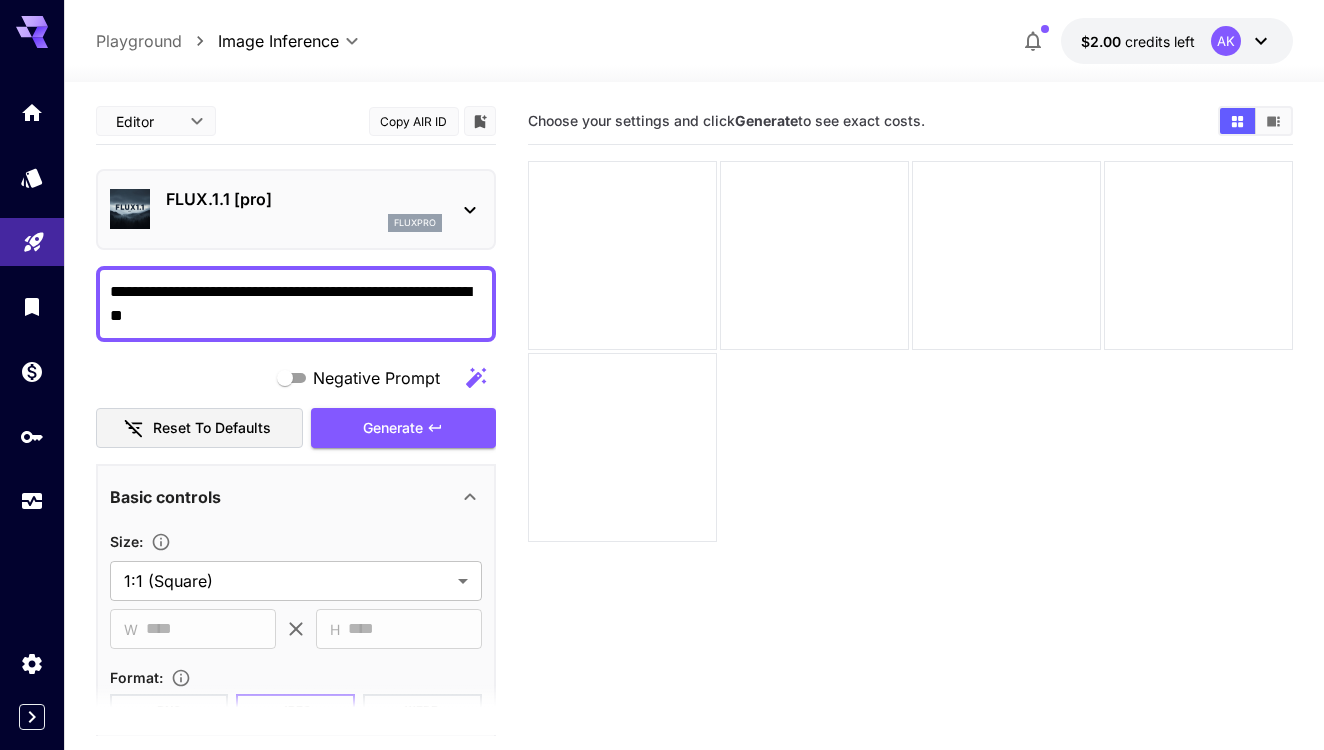 scroll, scrollTop: 66, scrollLeft: 0, axis: vertical 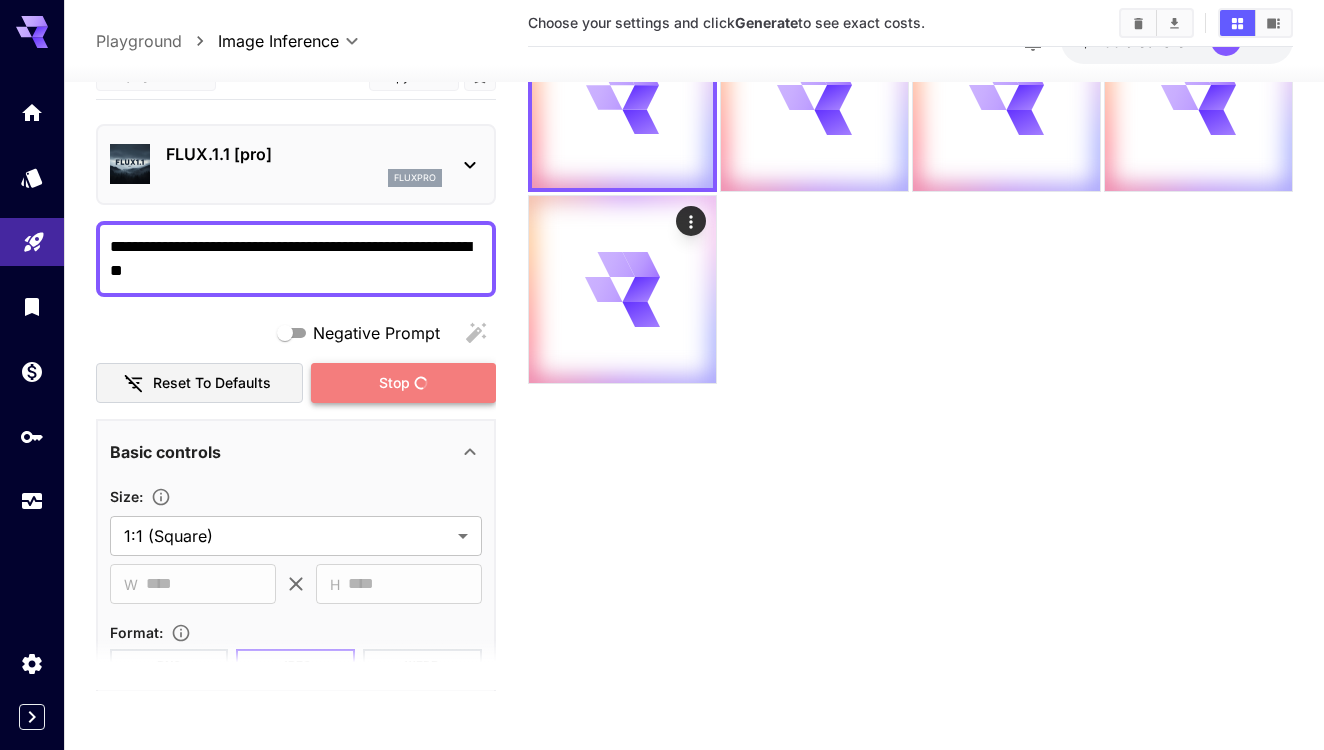click on "Stop" at bounding box center (394, 382) 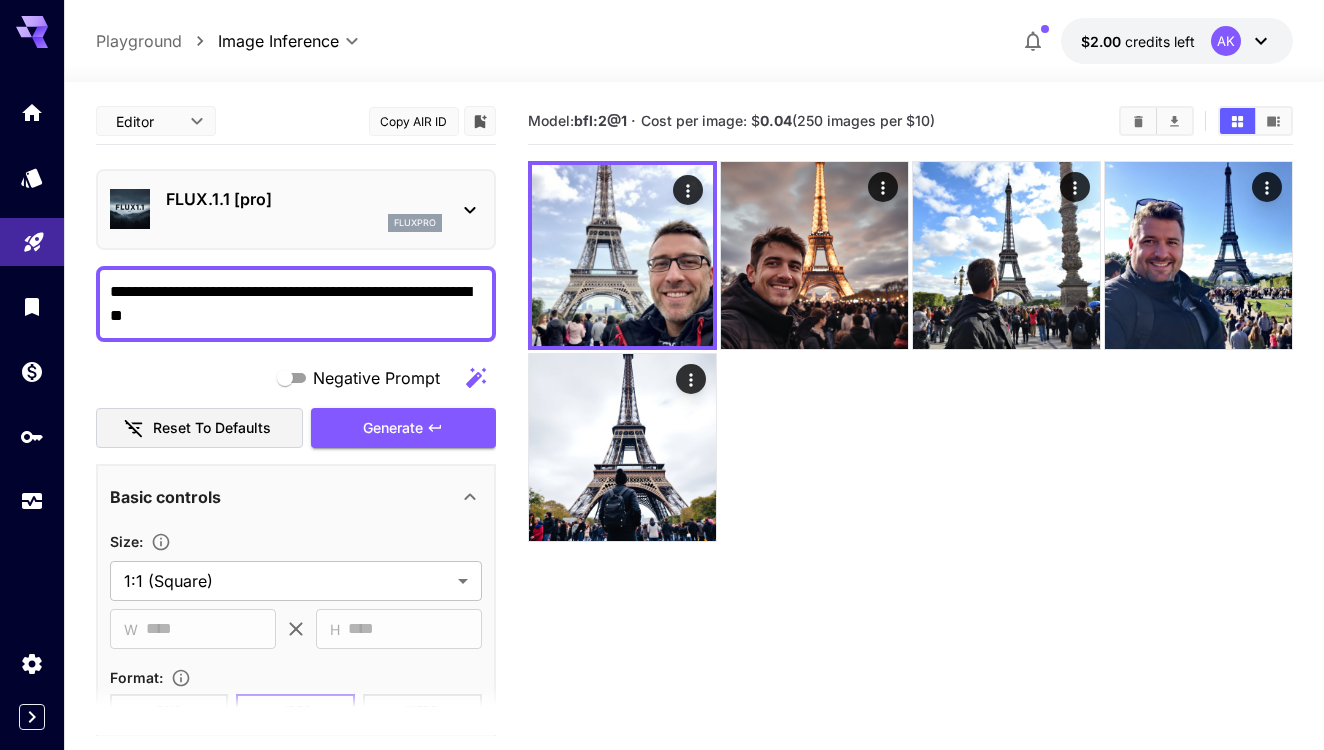 scroll, scrollTop: 0, scrollLeft: 0, axis: both 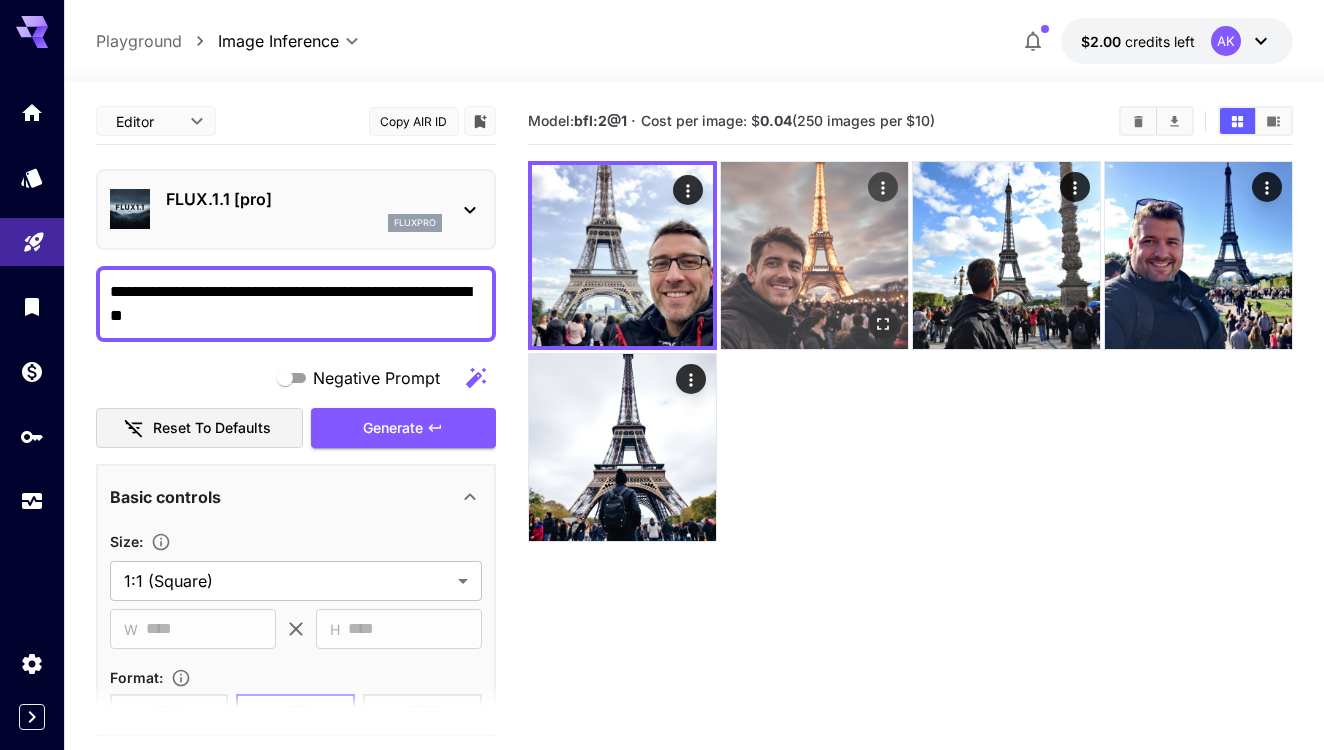 click at bounding box center [814, 255] 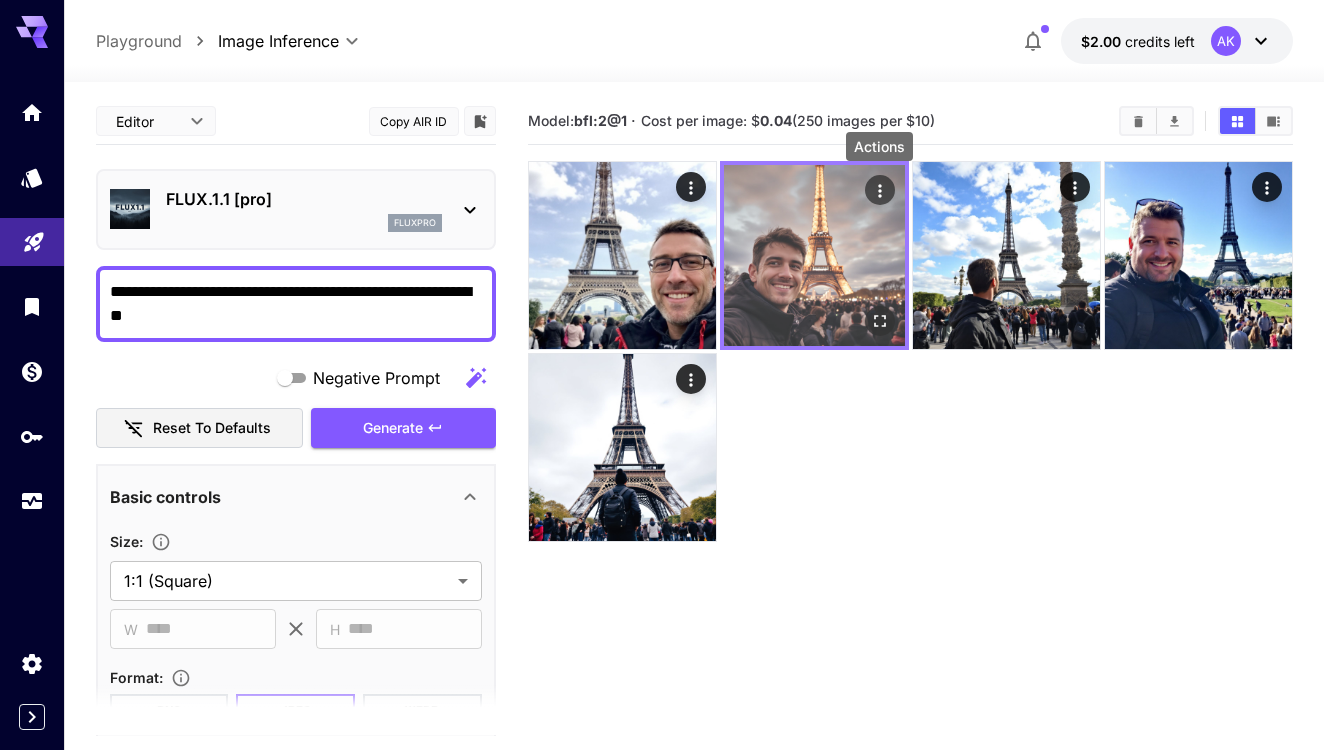 click 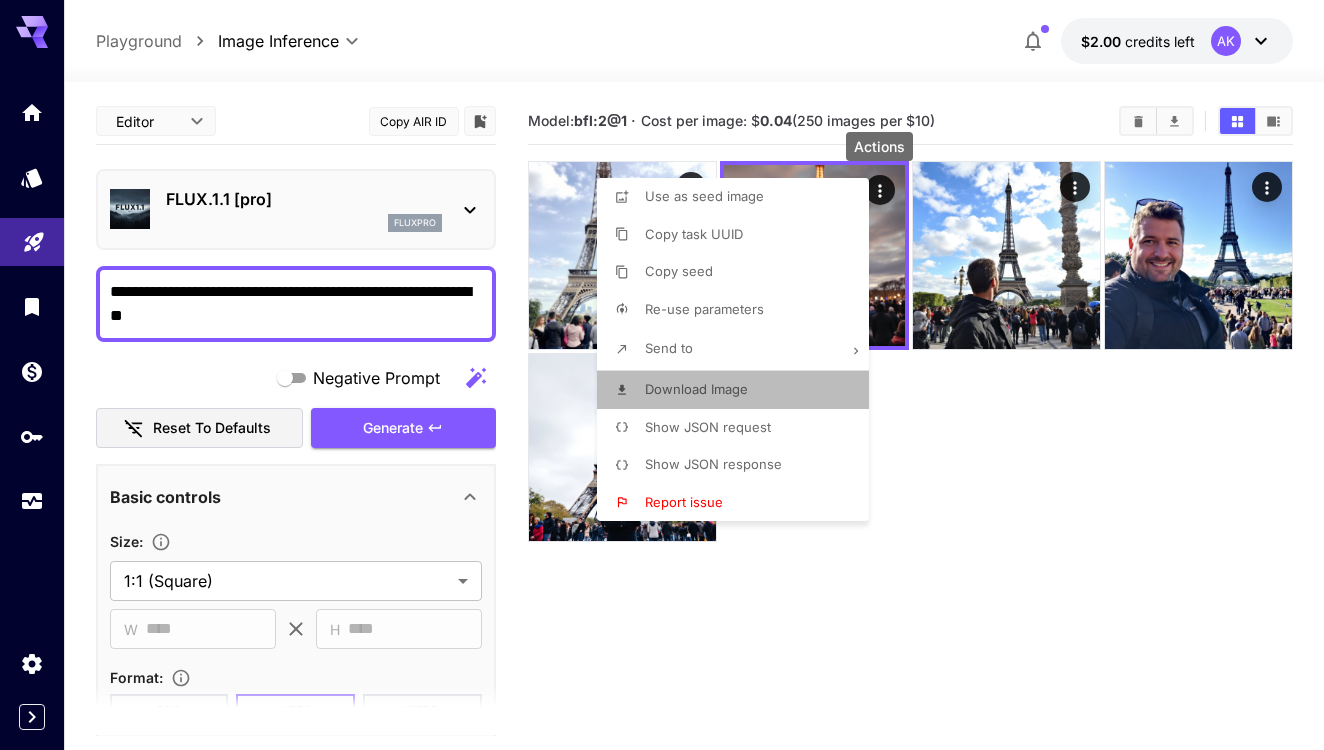 click on "Download Image" at bounding box center (696, 389) 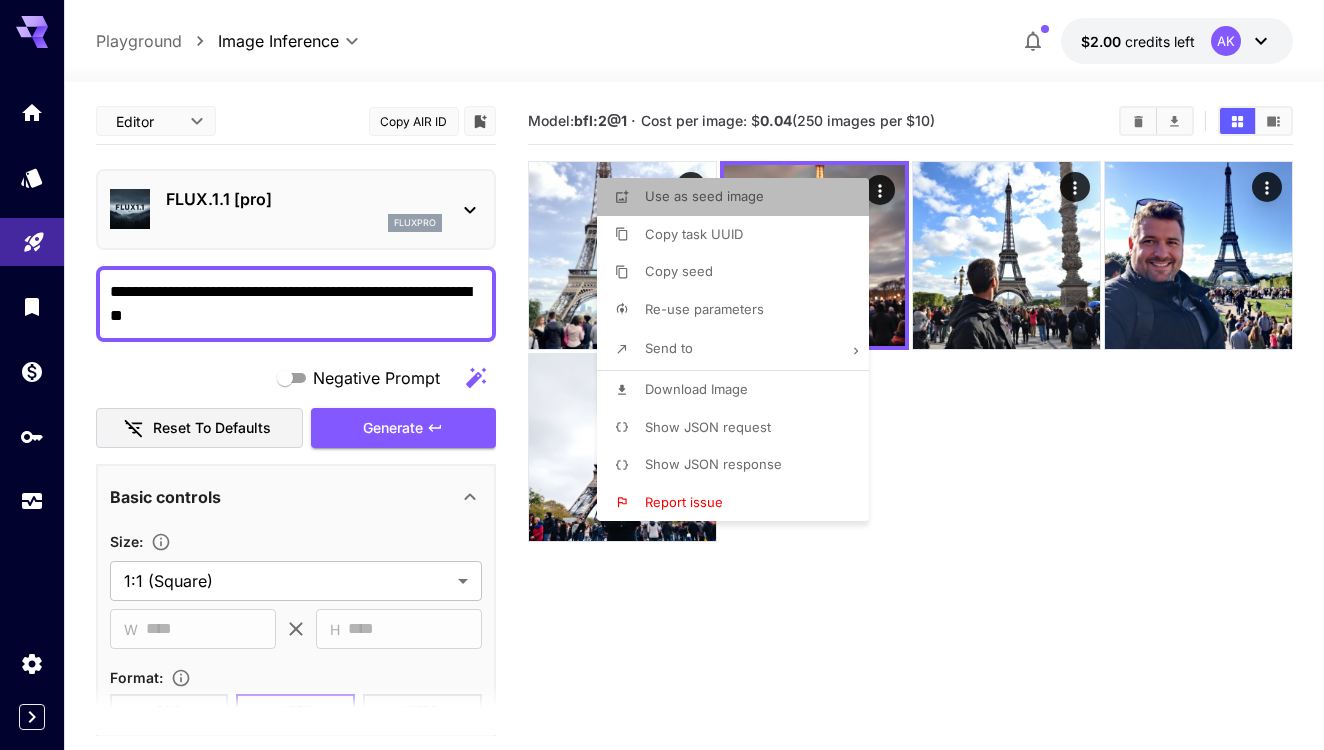 click on "Use as seed image" at bounding box center (739, 197) 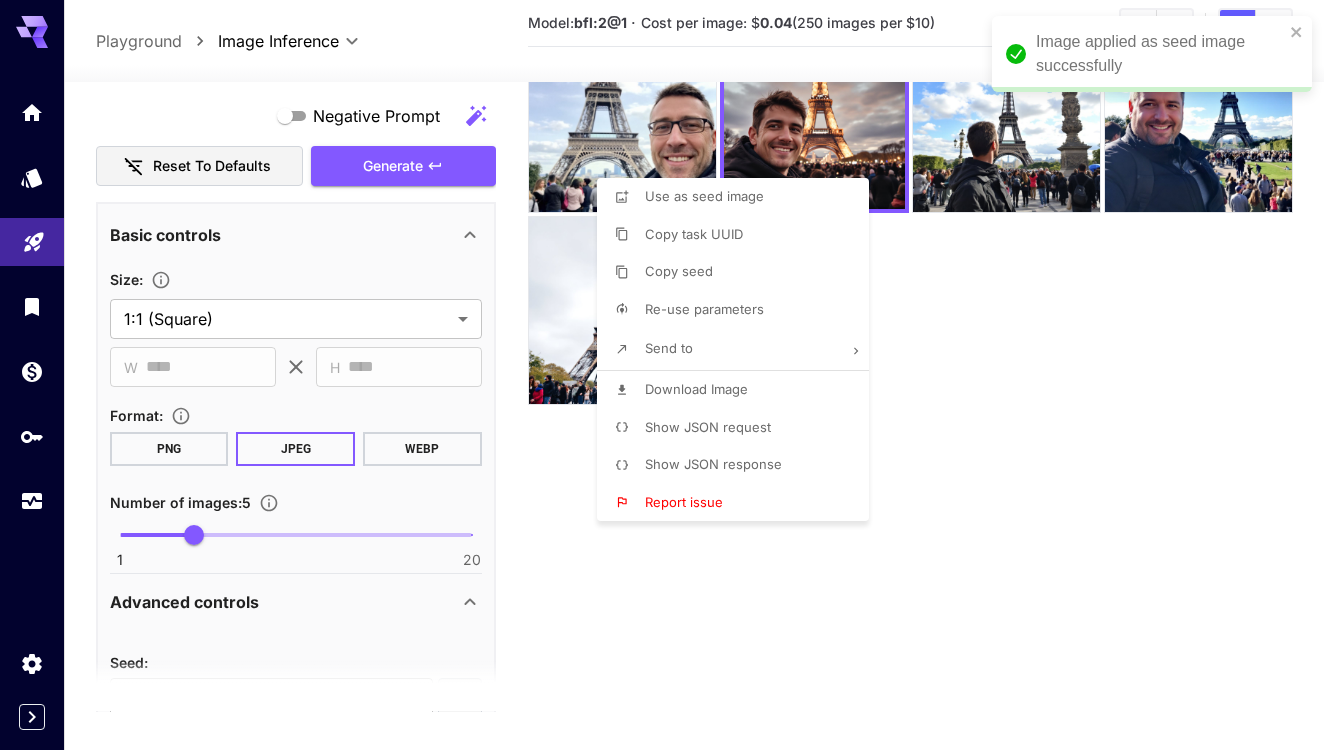 scroll, scrollTop: 158, scrollLeft: 0, axis: vertical 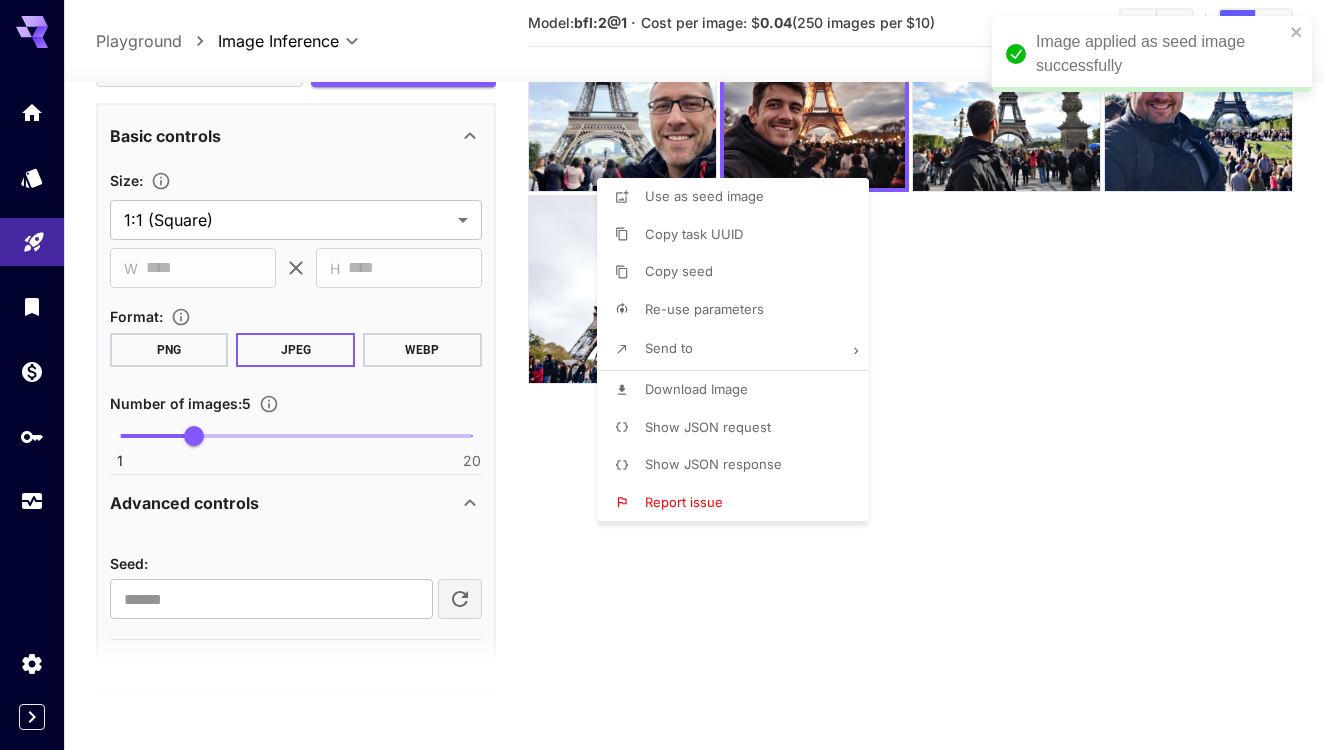 click at bounding box center (662, 375) 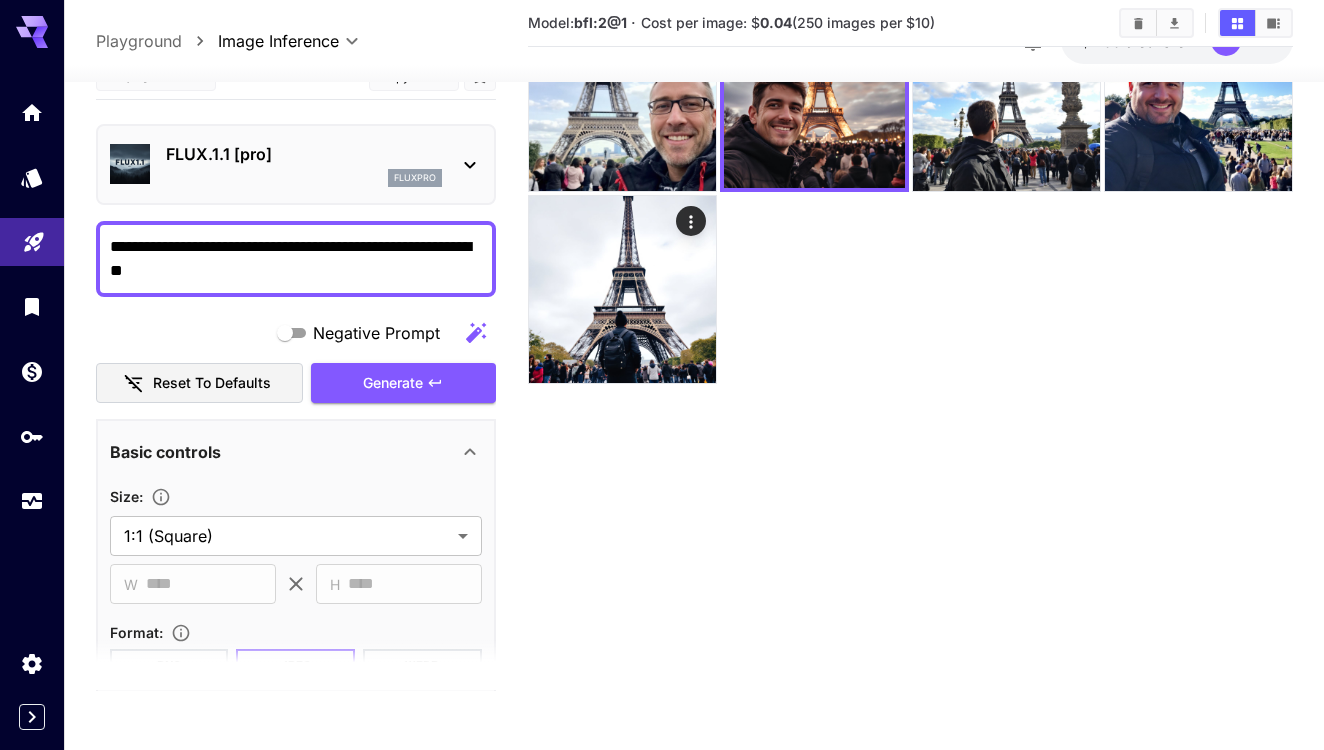 scroll, scrollTop: 0, scrollLeft: 0, axis: both 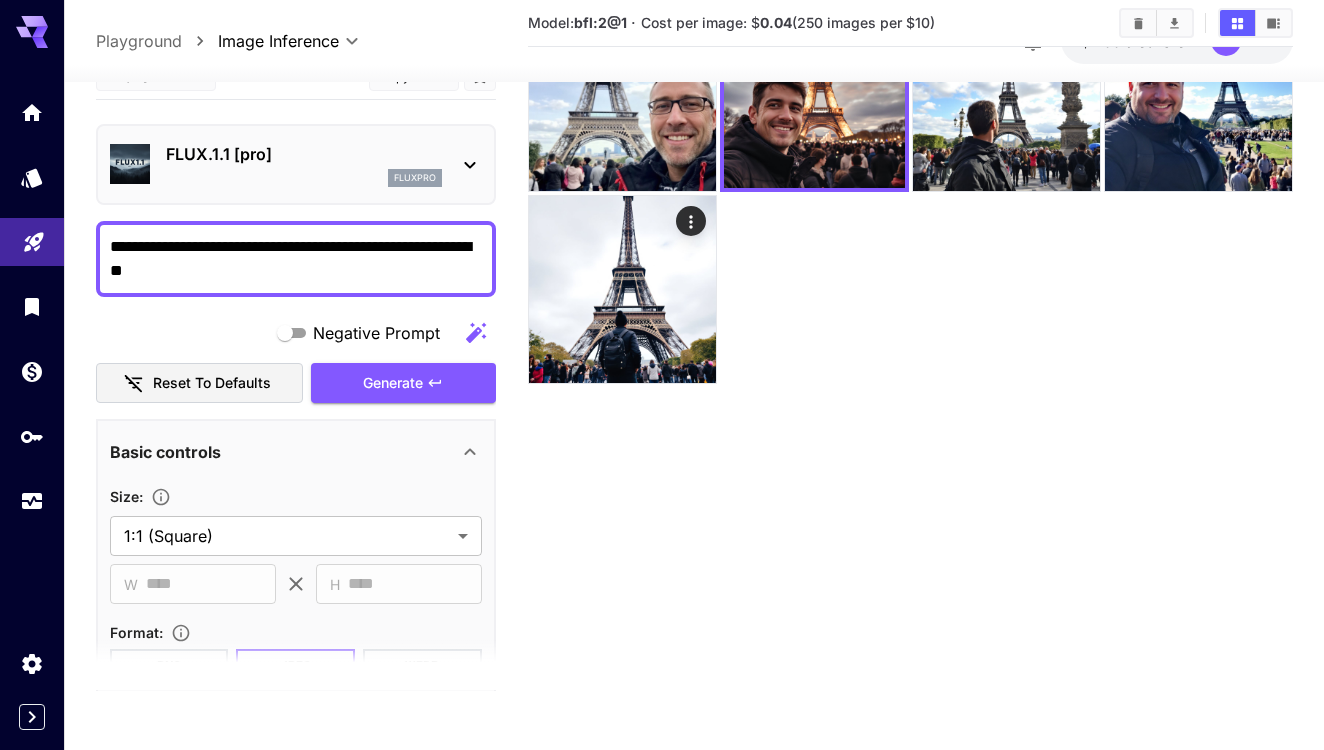 click on "FLUX.1.1 [pro]" at bounding box center (304, 154) 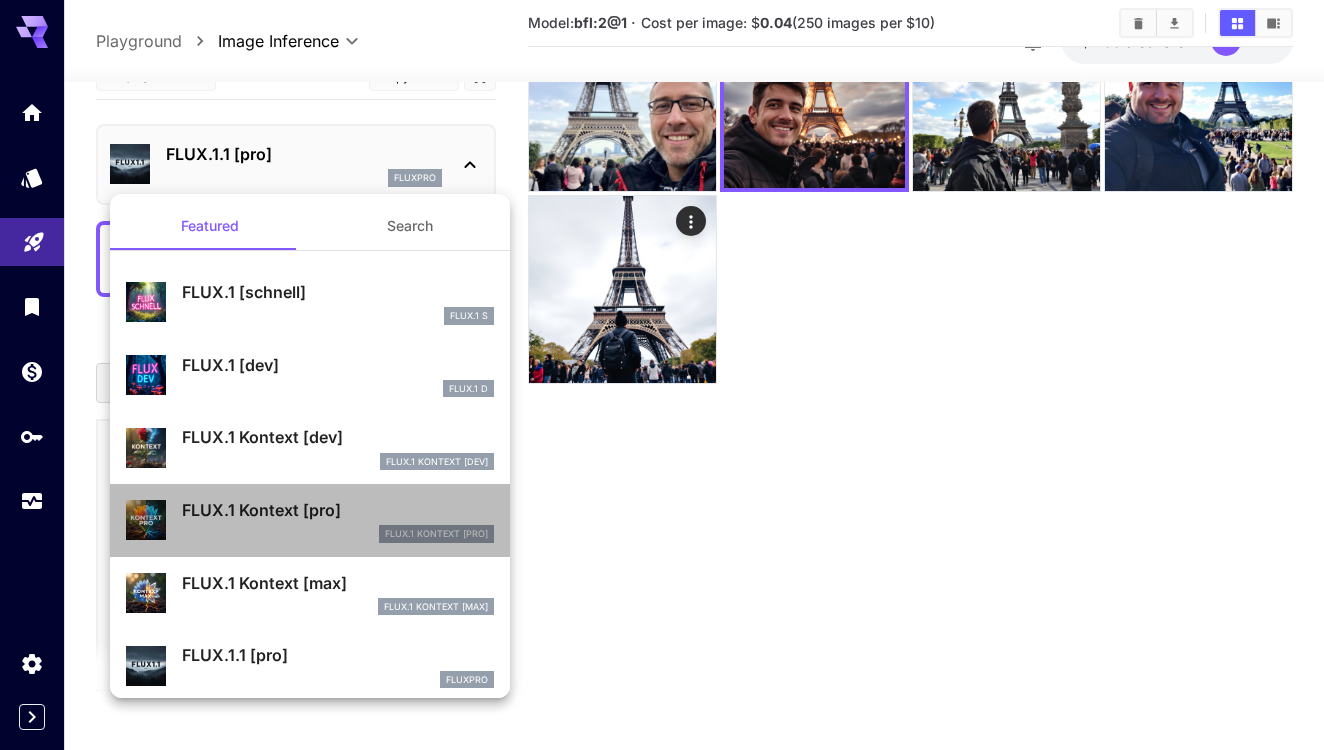 click on "FLUX.1 Kontext [pro]" at bounding box center (338, 510) 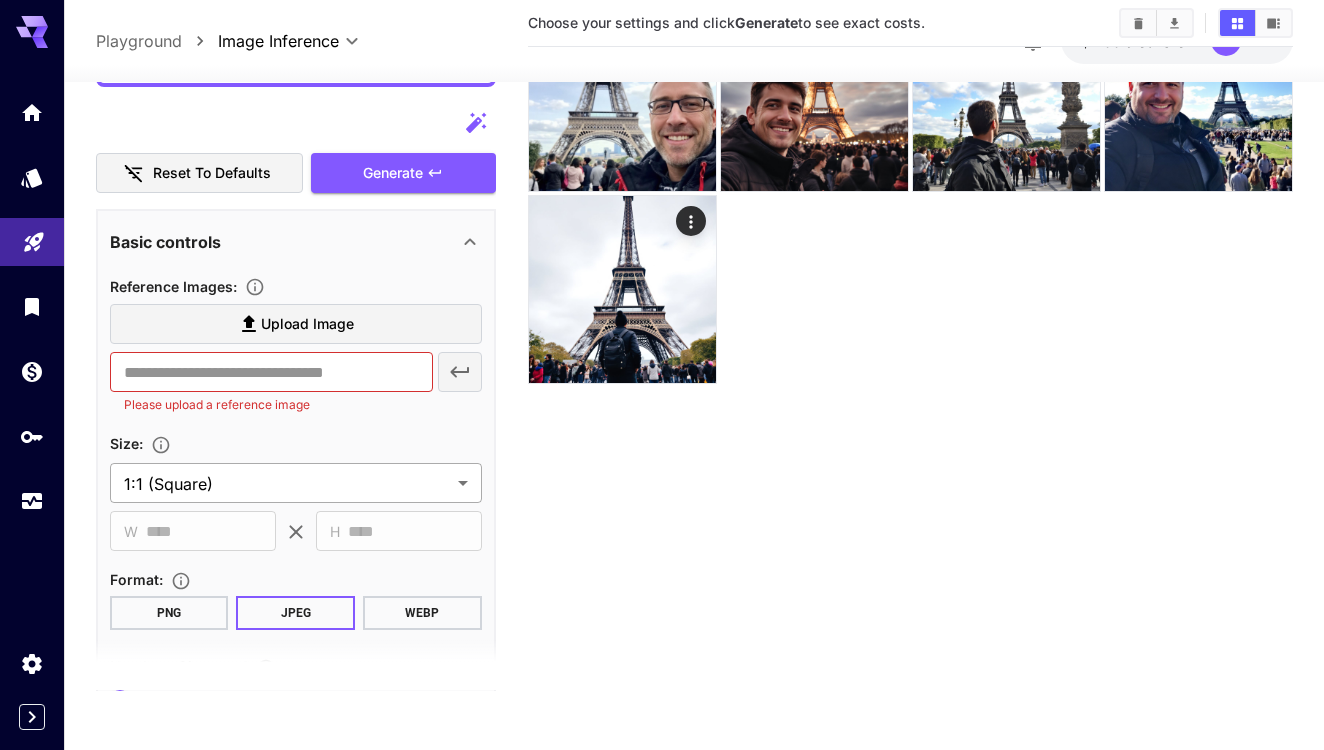 scroll, scrollTop: 191, scrollLeft: 0, axis: vertical 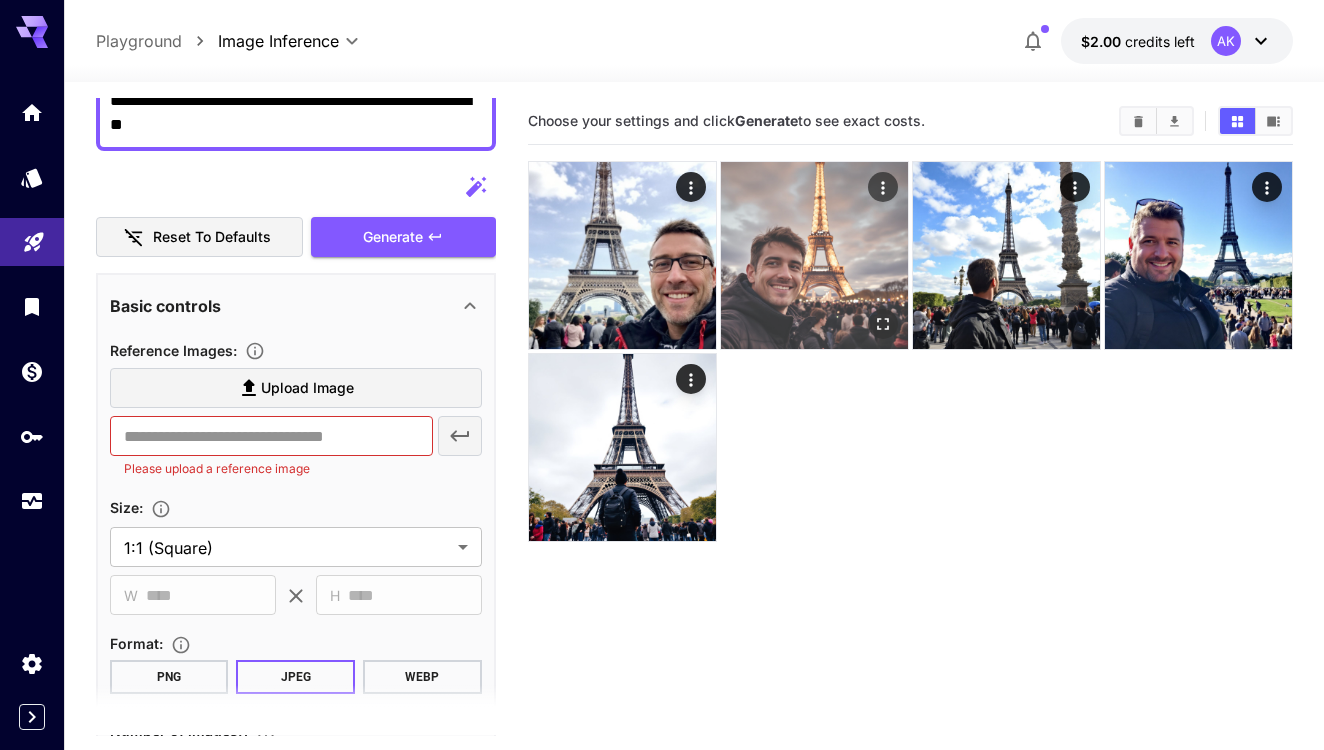 click 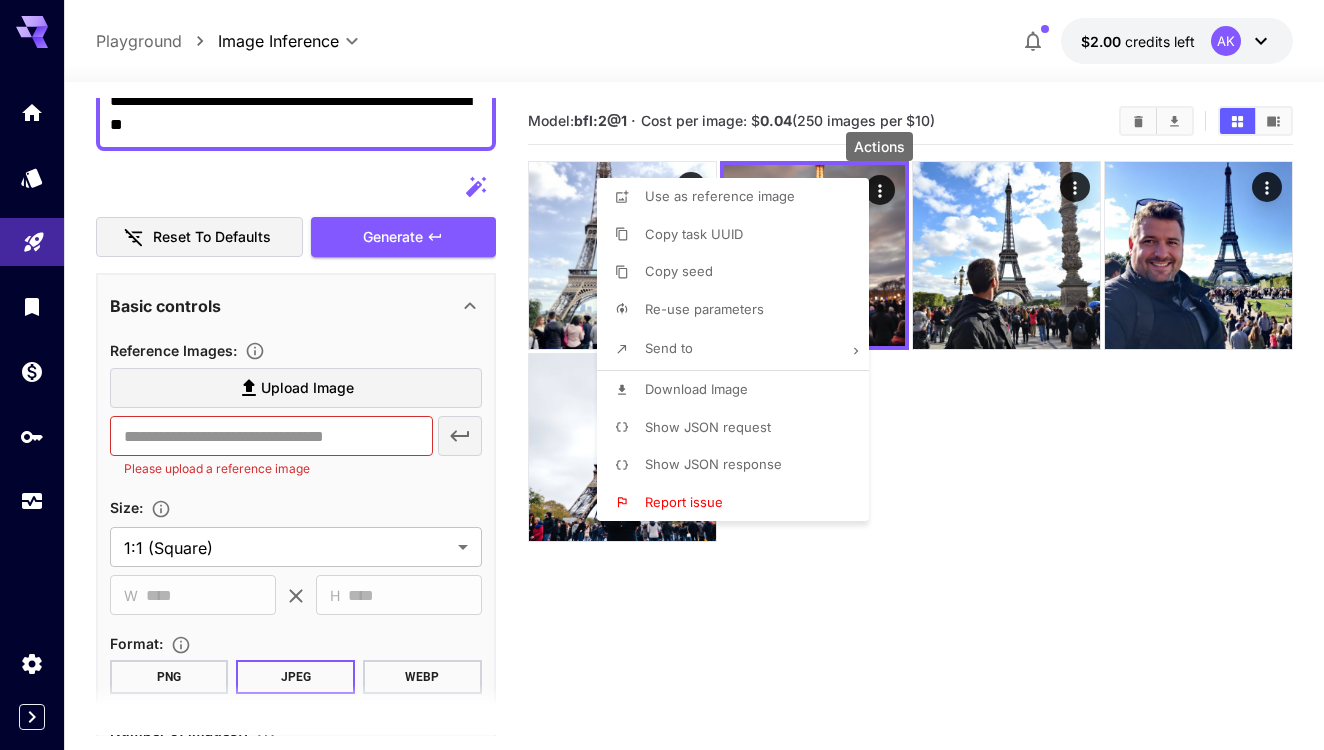 click on "Use as reference image" at bounding box center (720, 196) 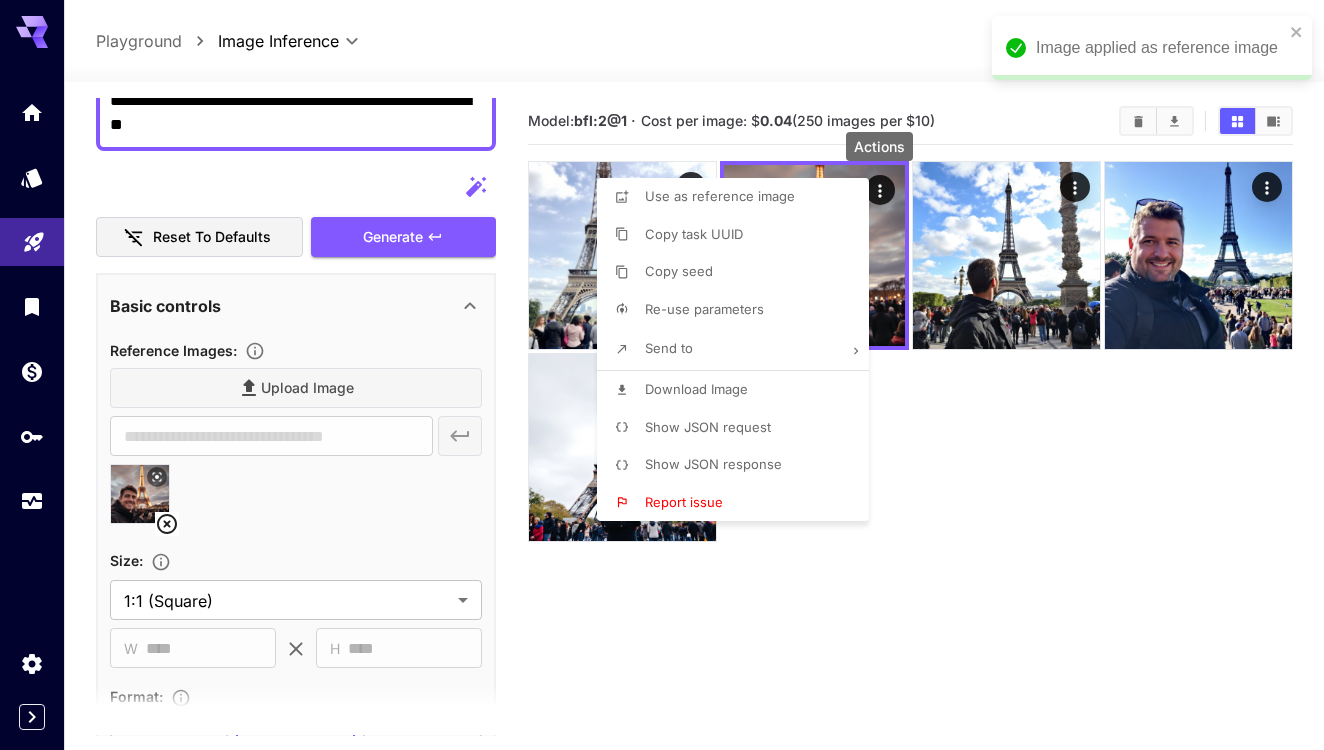 click at bounding box center [662, 375] 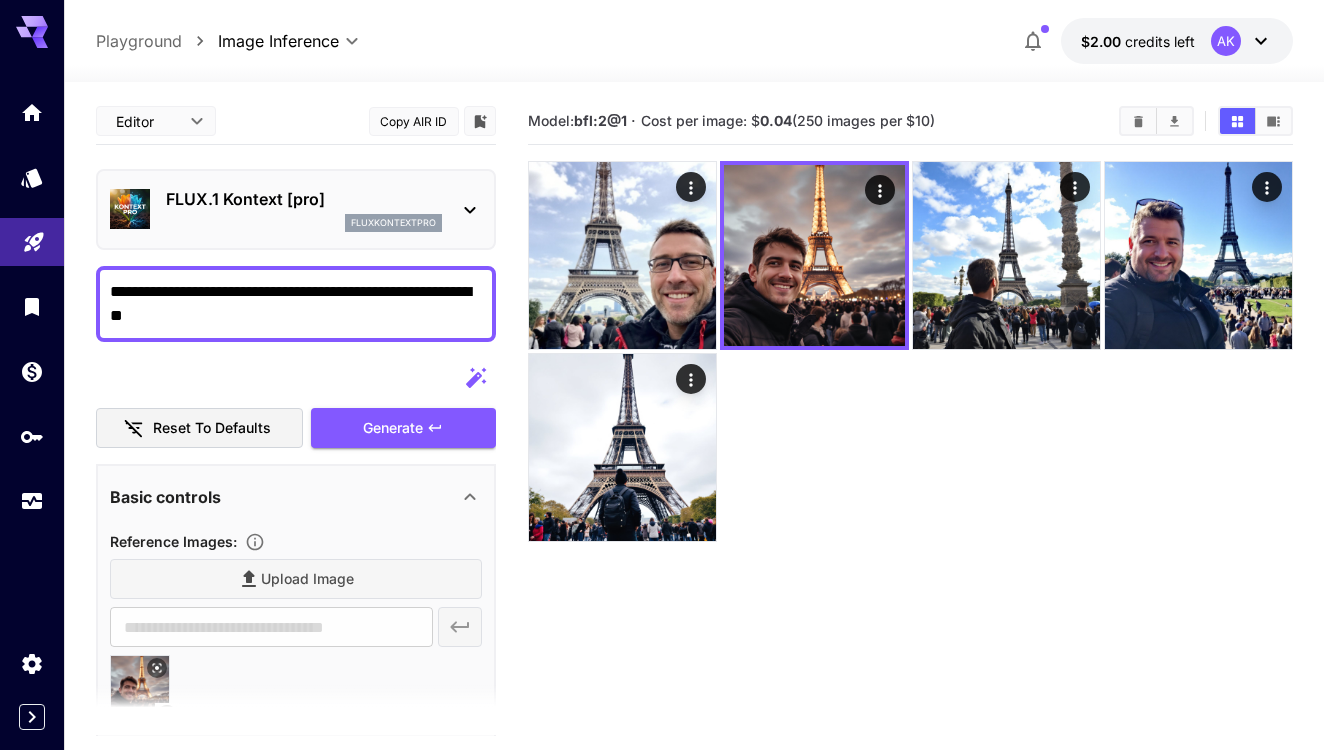scroll, scrollTop: 0, scrollLeft: 0, axis: both 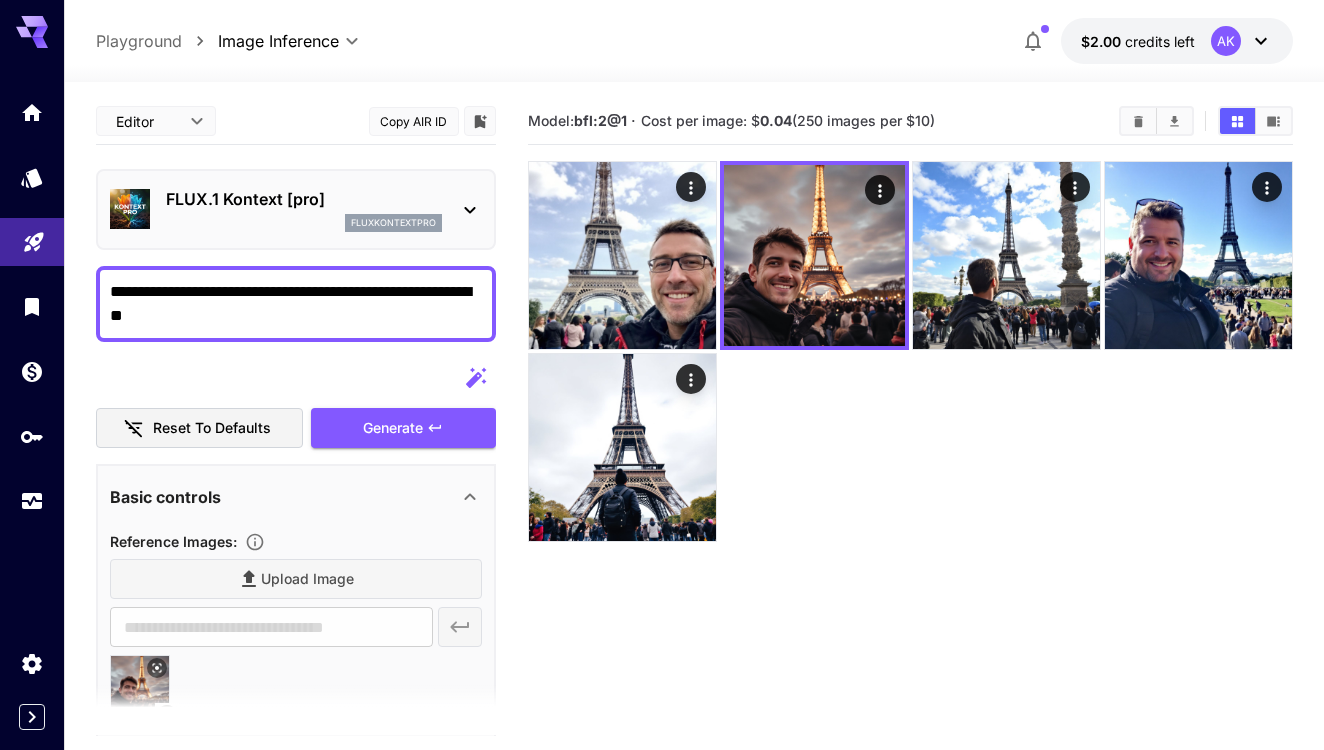 drag, startPoint x: 241, startPoint y: 314, endPoint x: -58, endPoint y: 251, distance: 305.56506 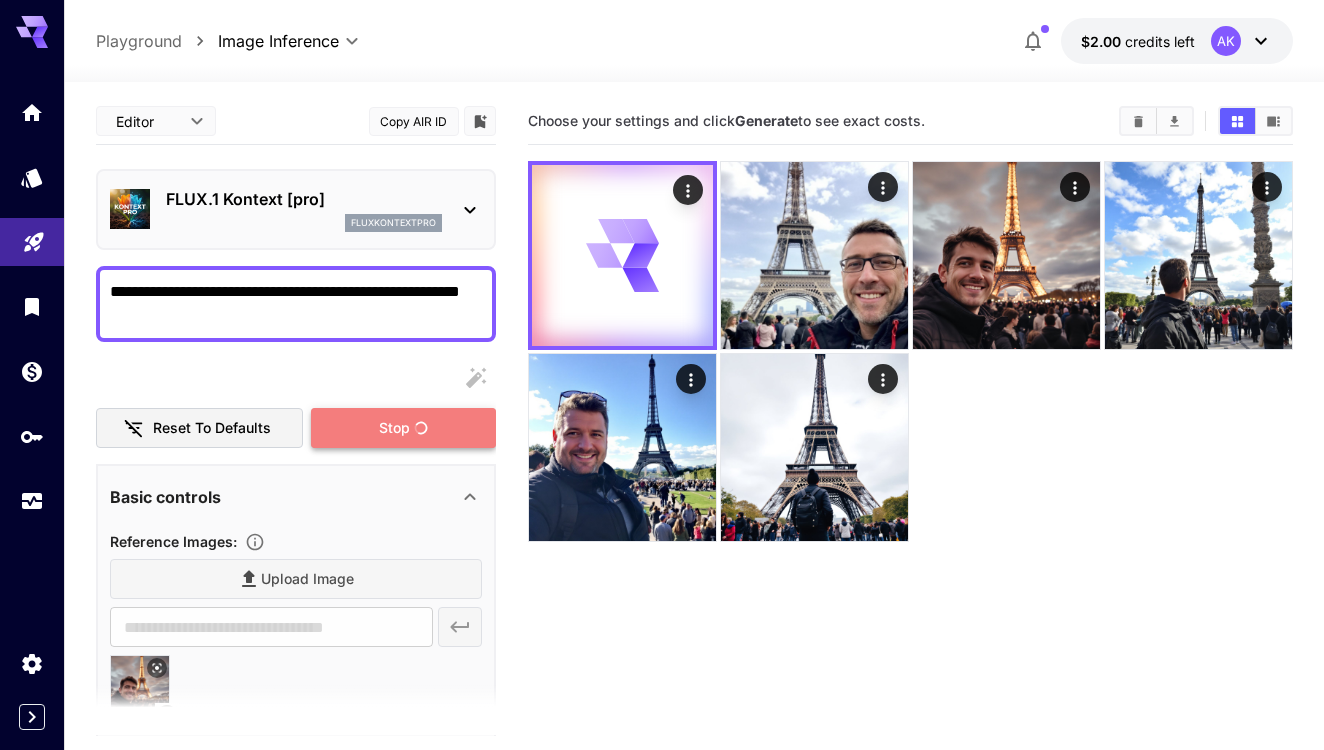 click on "Stop" at bounding box center [394, 428] 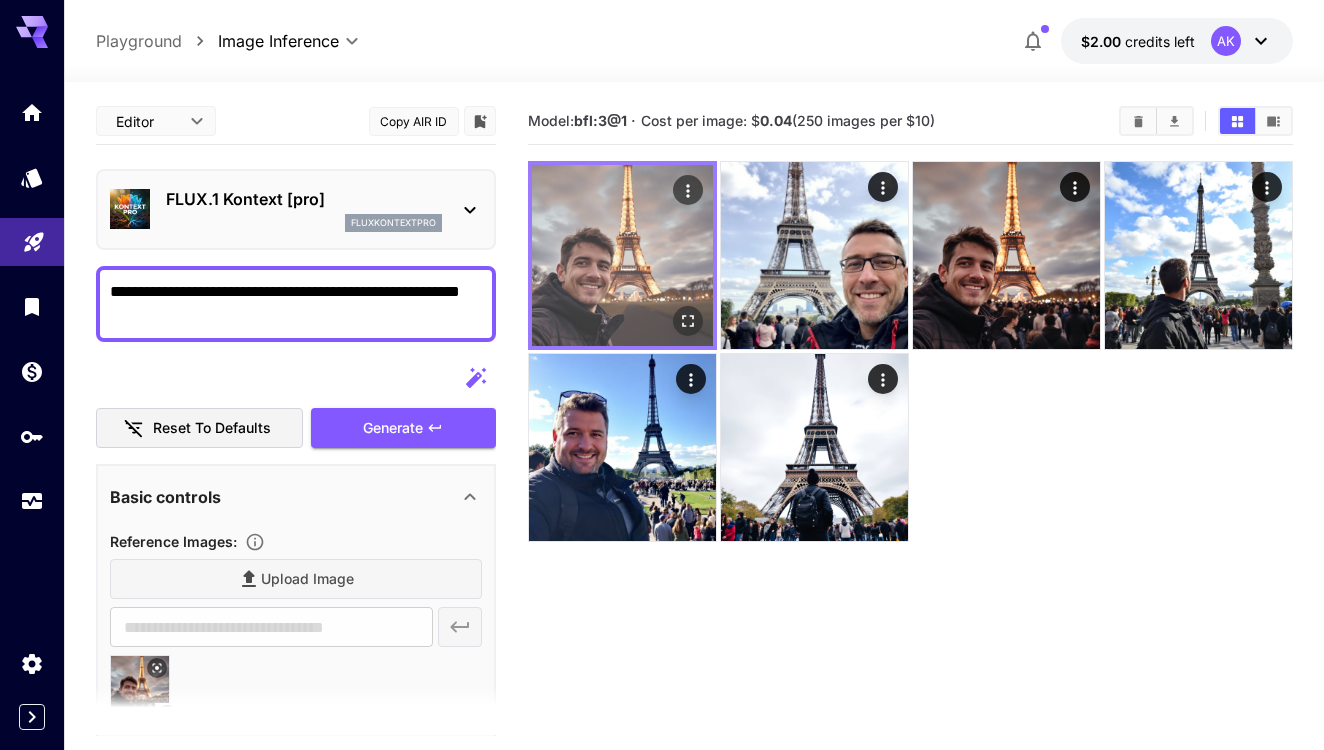click at bounding box center [622, 255] 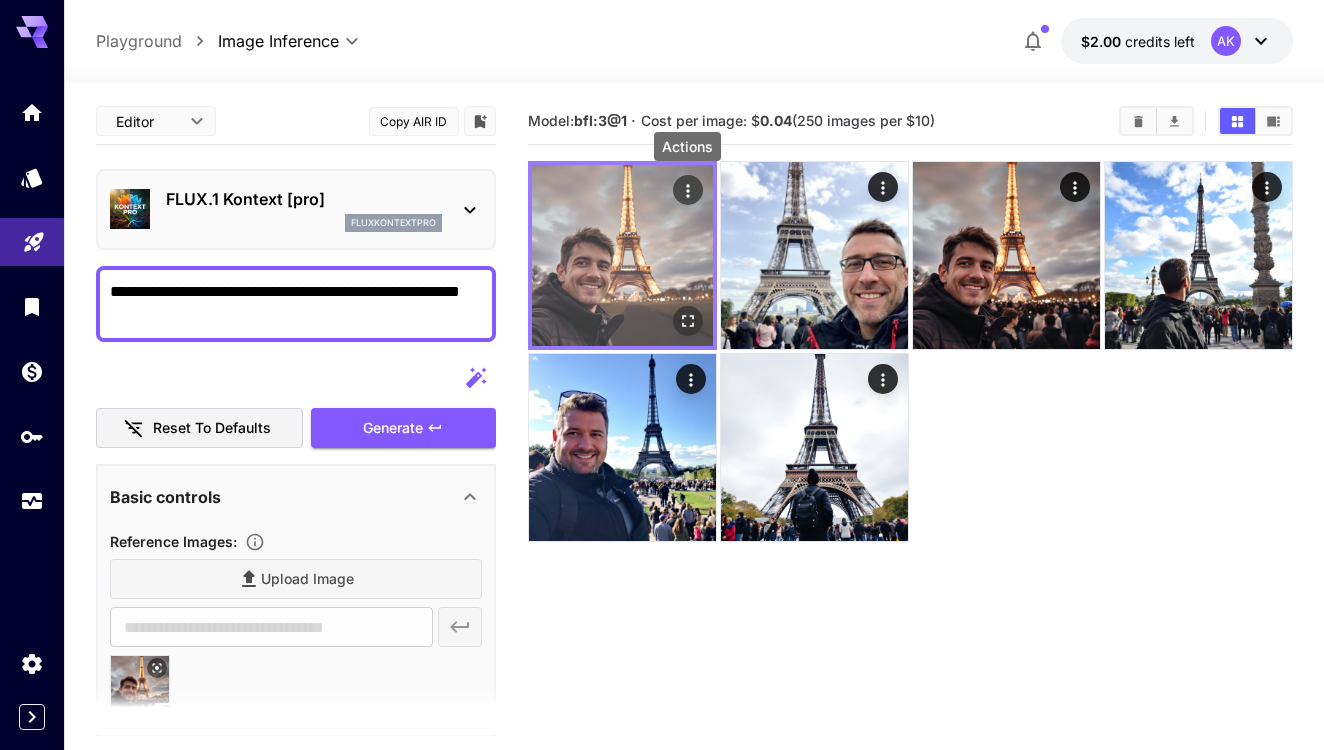 click 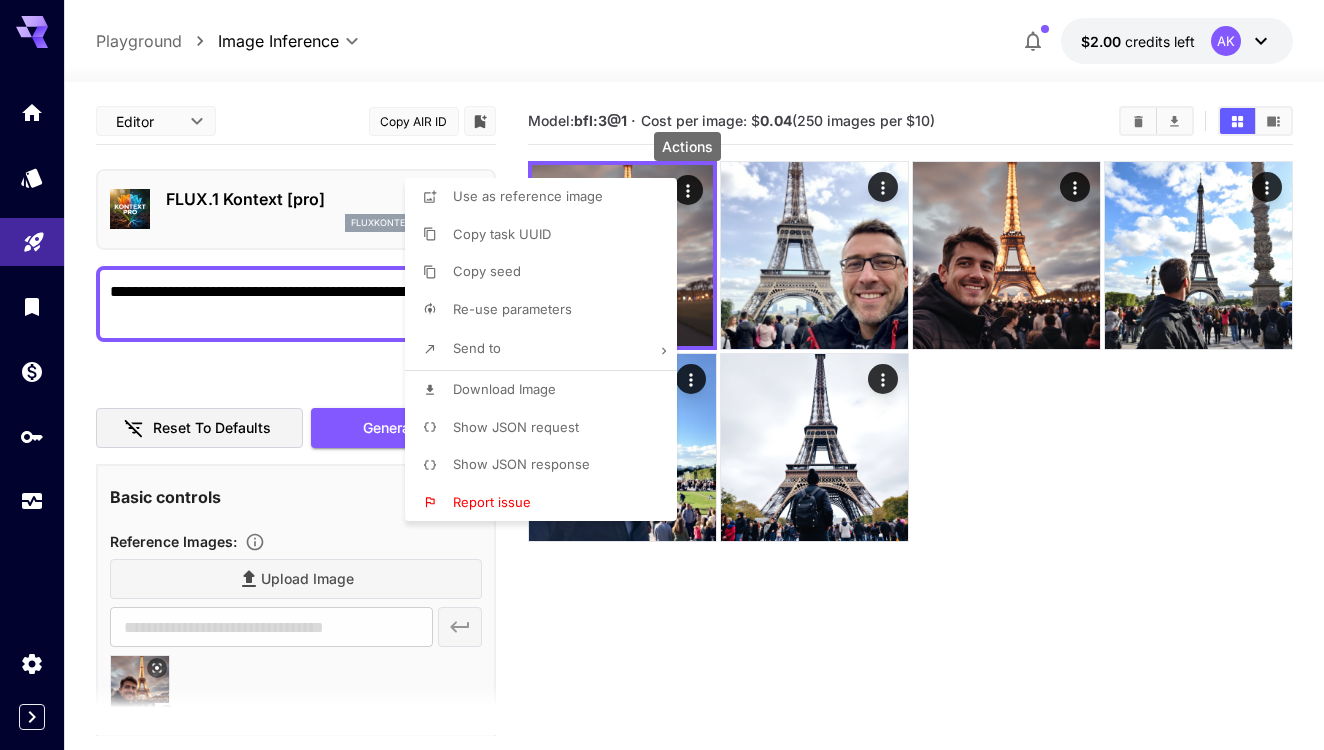 click on "Download Image" at bounding box center [504, 389] 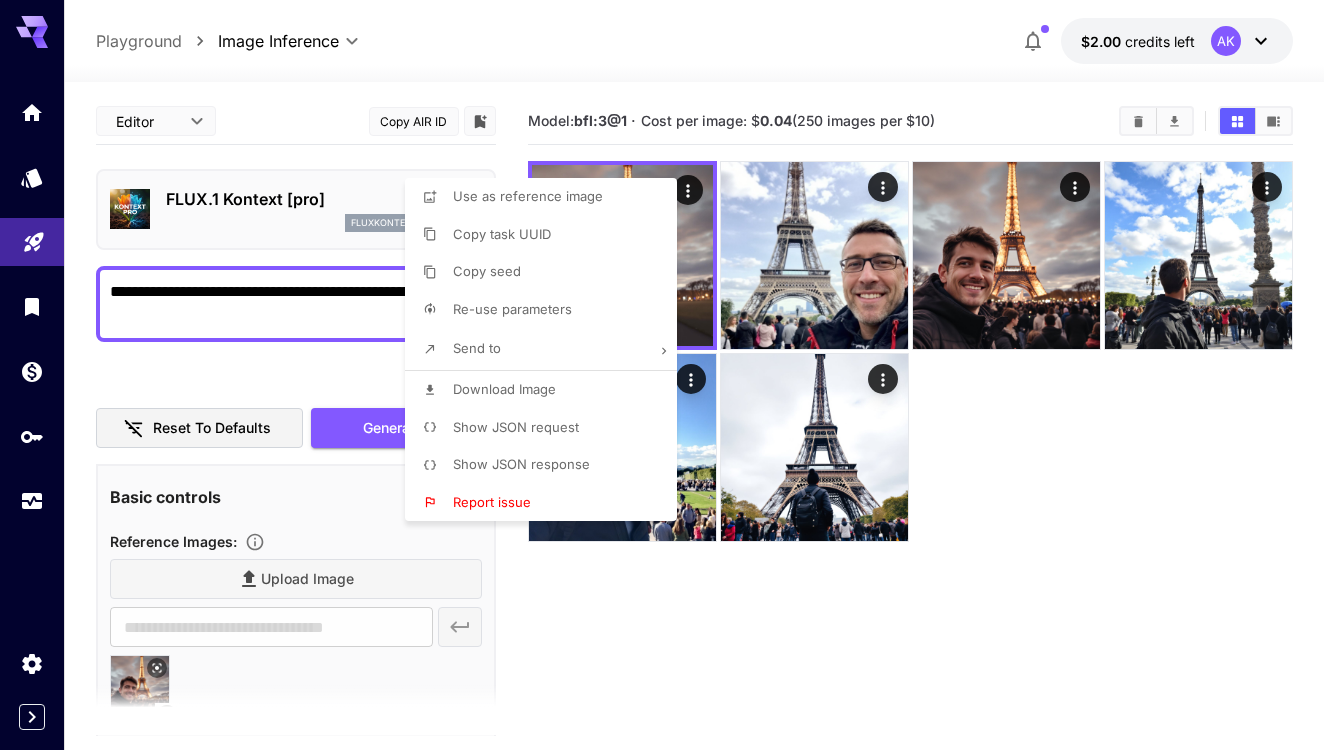 click at bounding box center [662, 375] 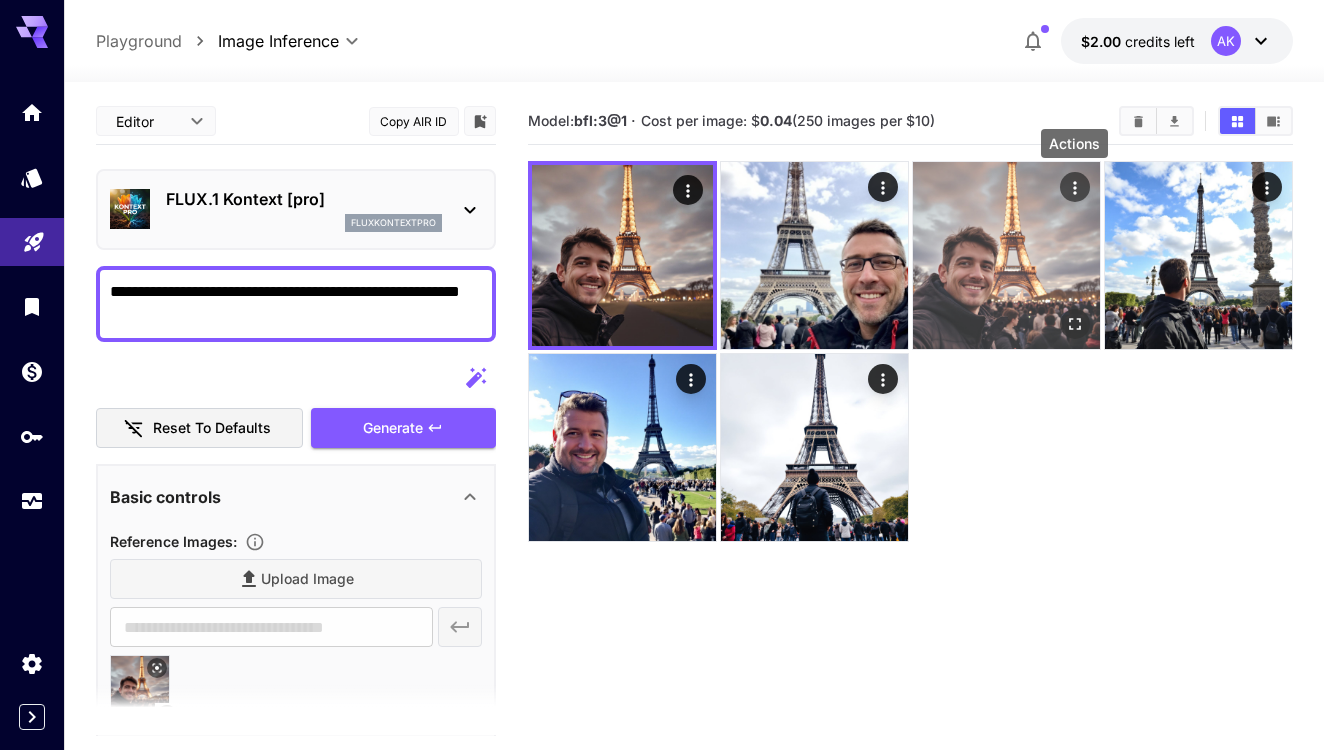 click 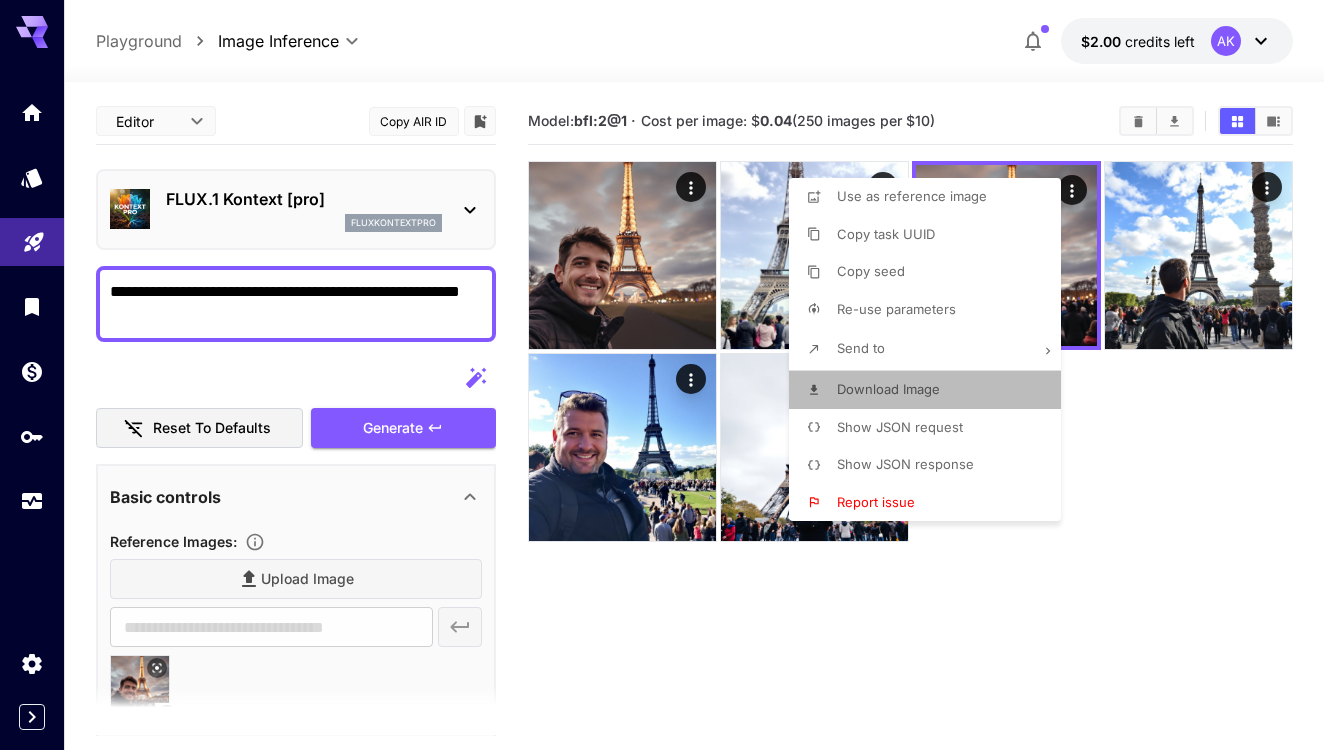 click on "Download Image" at bounding box center (888, 389) 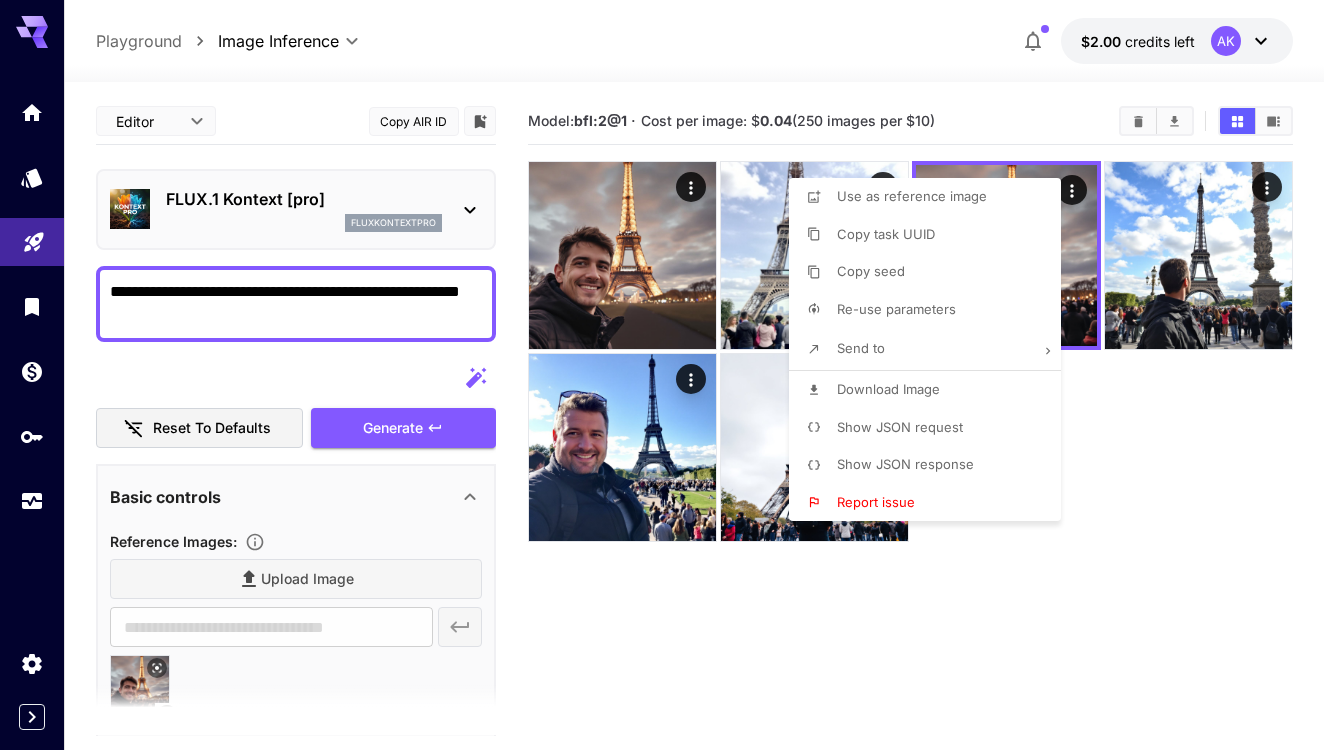 click at bounding box center [662, 375] 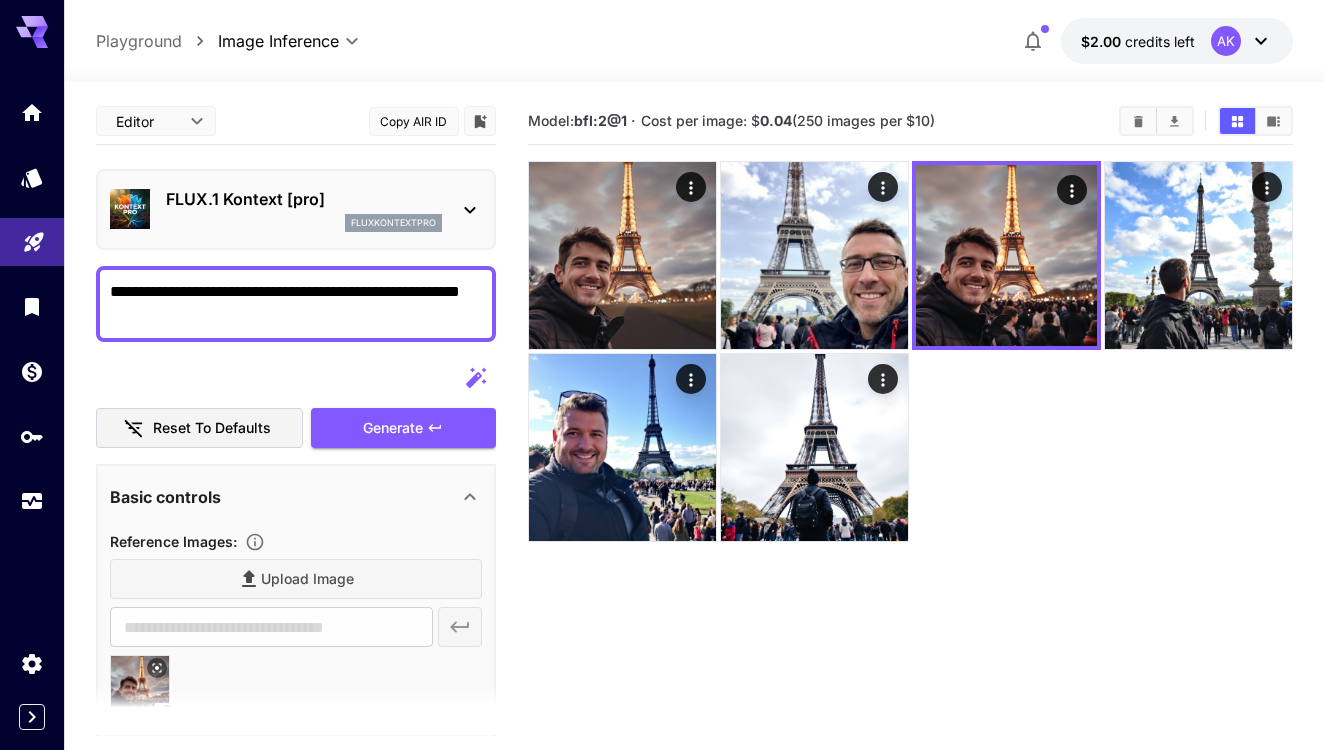 drag, startPoint x: 250, startPoint y: 288, endPoint x: 429, endPoint y: 342, distance: 186.96791 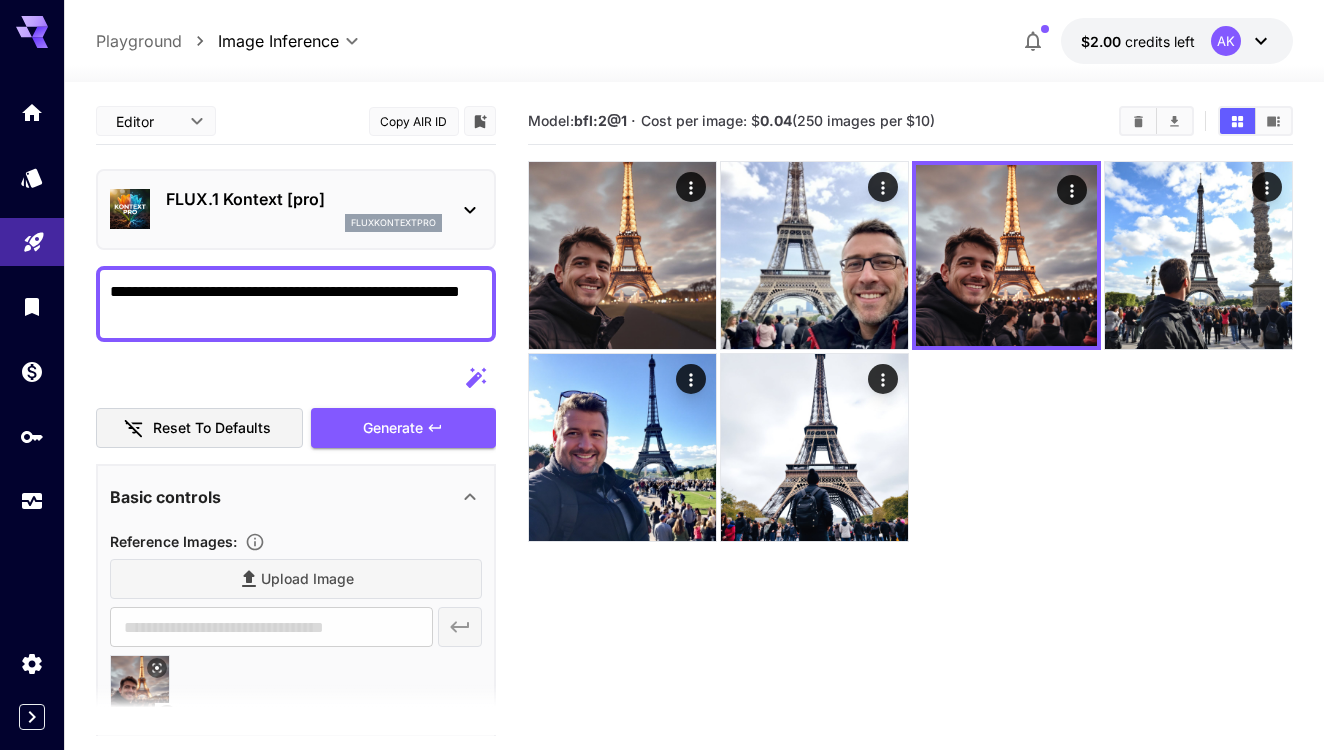 click on "**********" at bounding box center (296, 710) 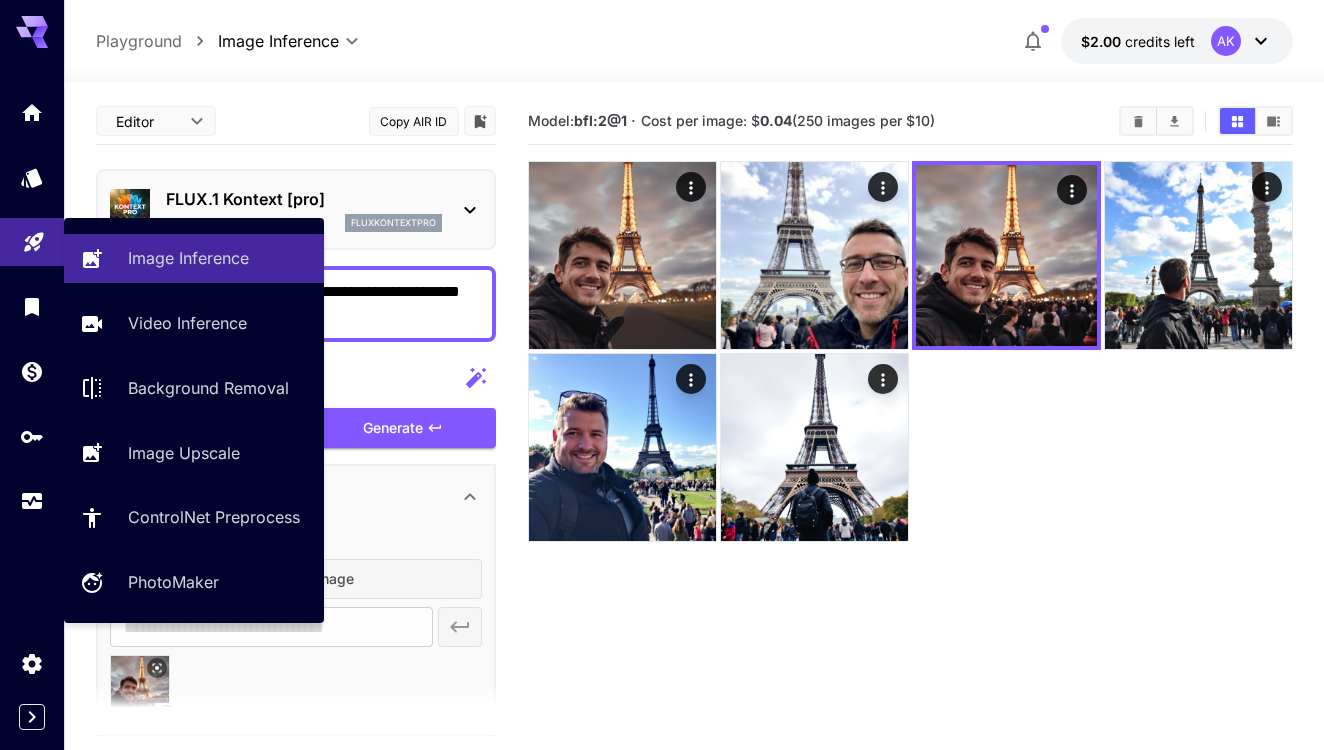 drag, startPoint x: 201, startPoint y: 320, endPoint x: 16, endPoint y: 234, distance: 204.01225 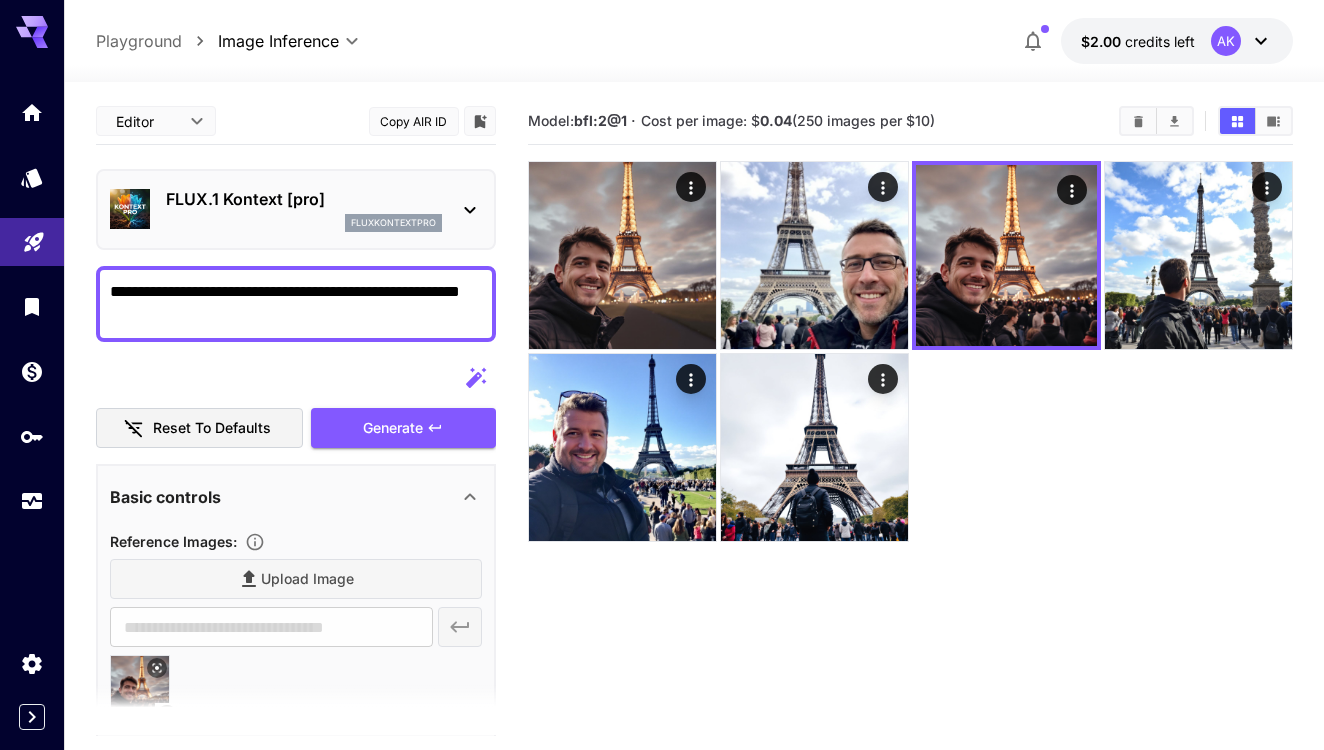 paste on "**********" 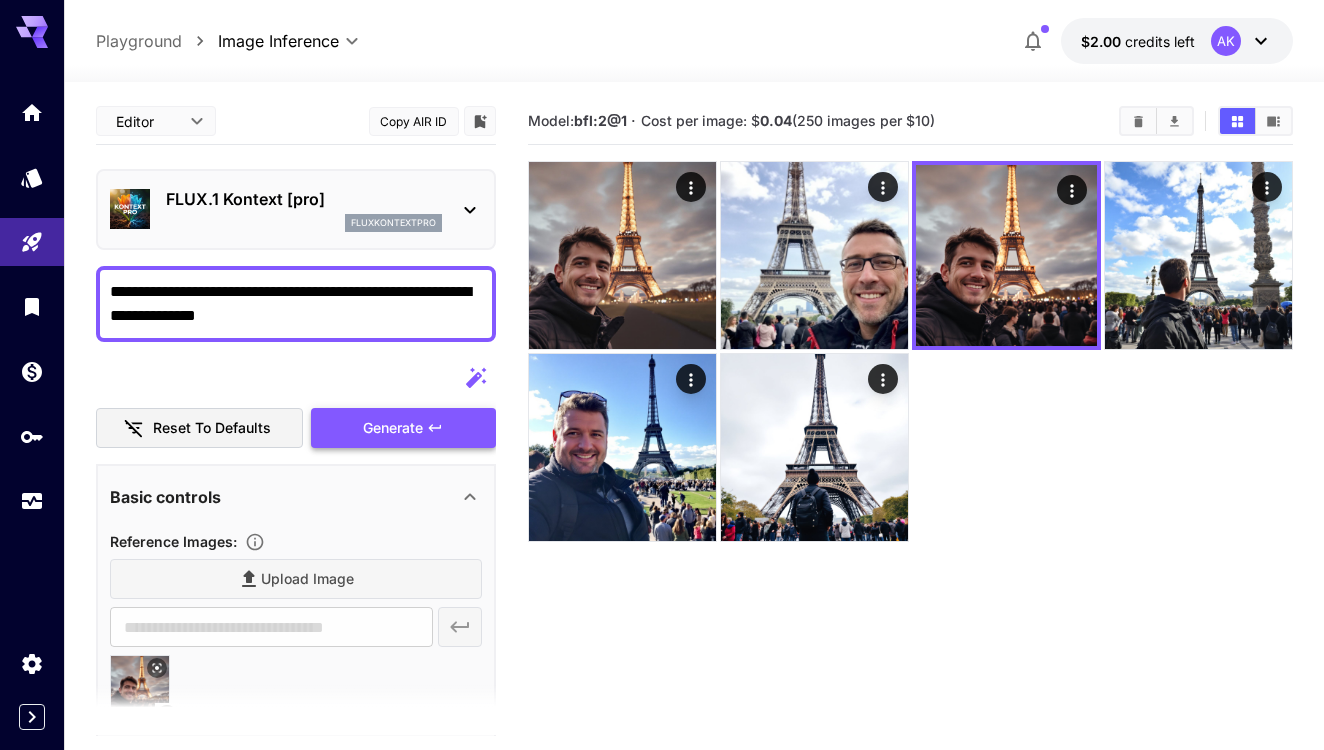 type on "**********" 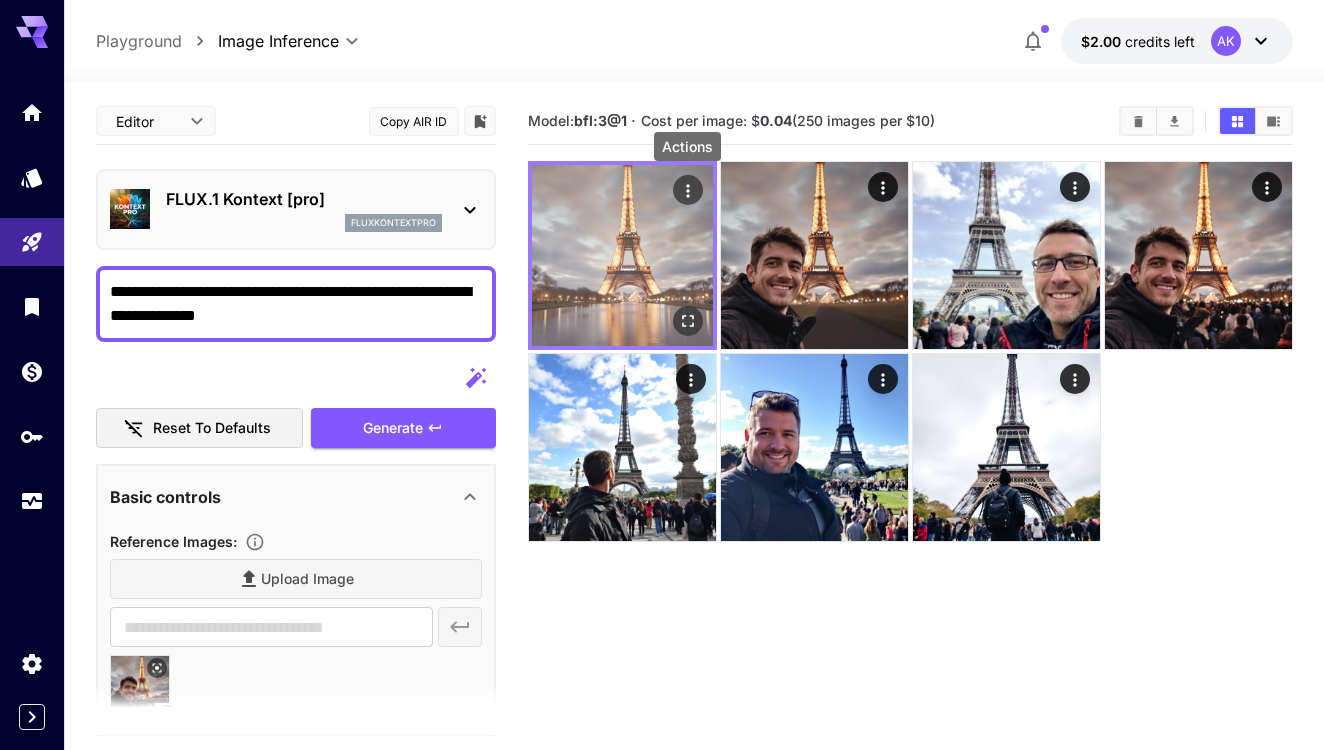 click 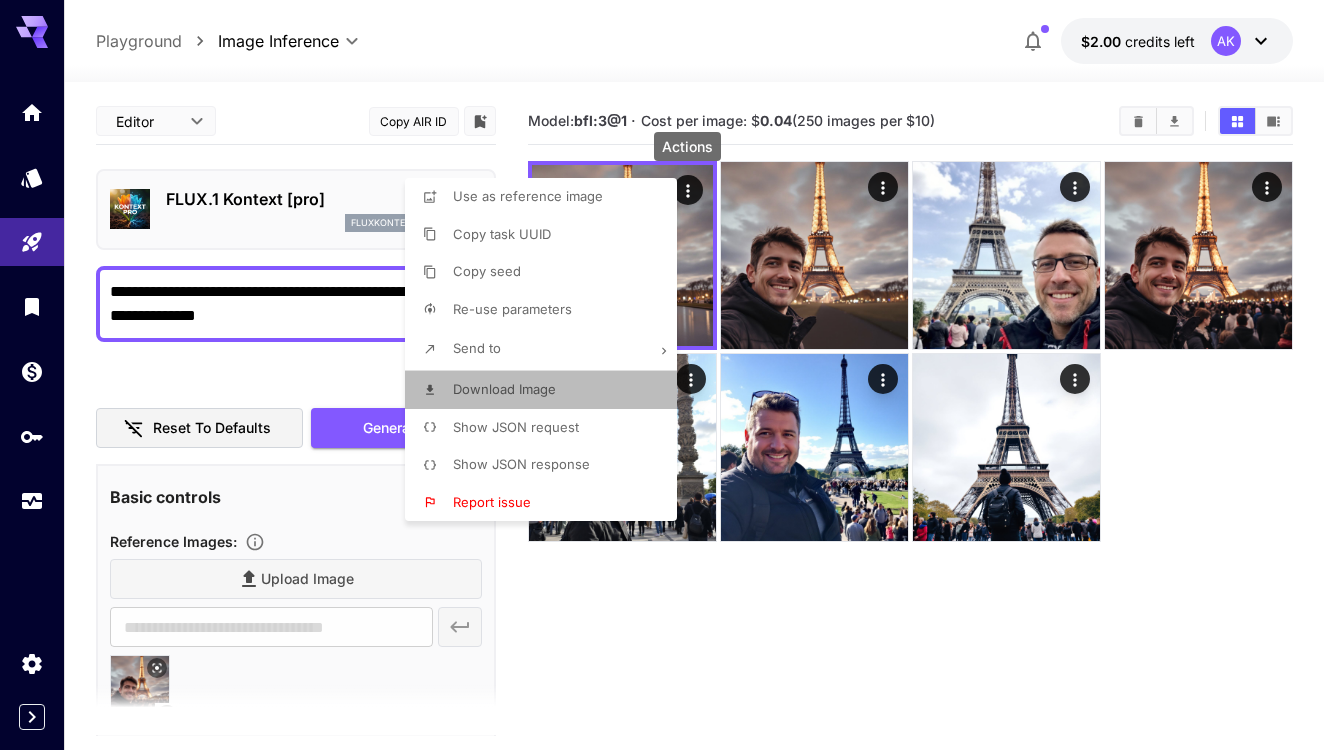 click on "Download Image" at bounding box center [504, 389] 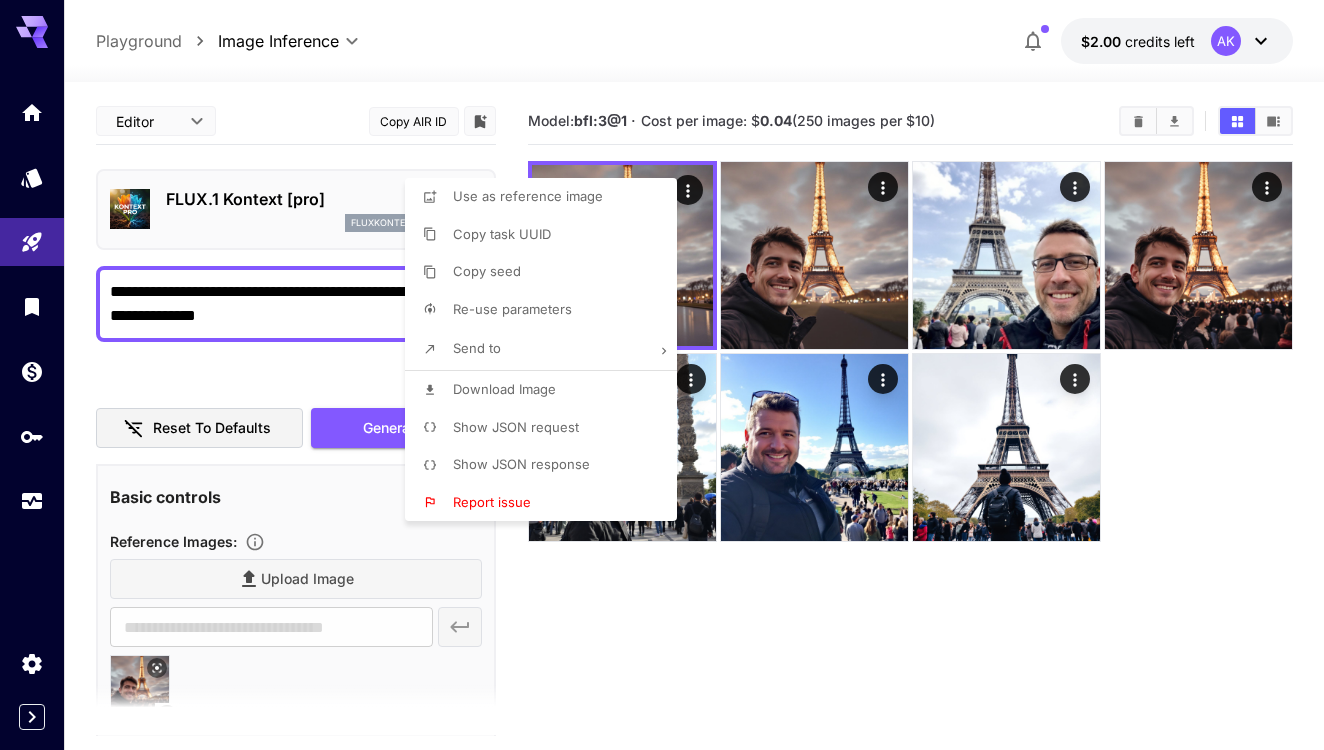 click at bounding box center [662, 375] 